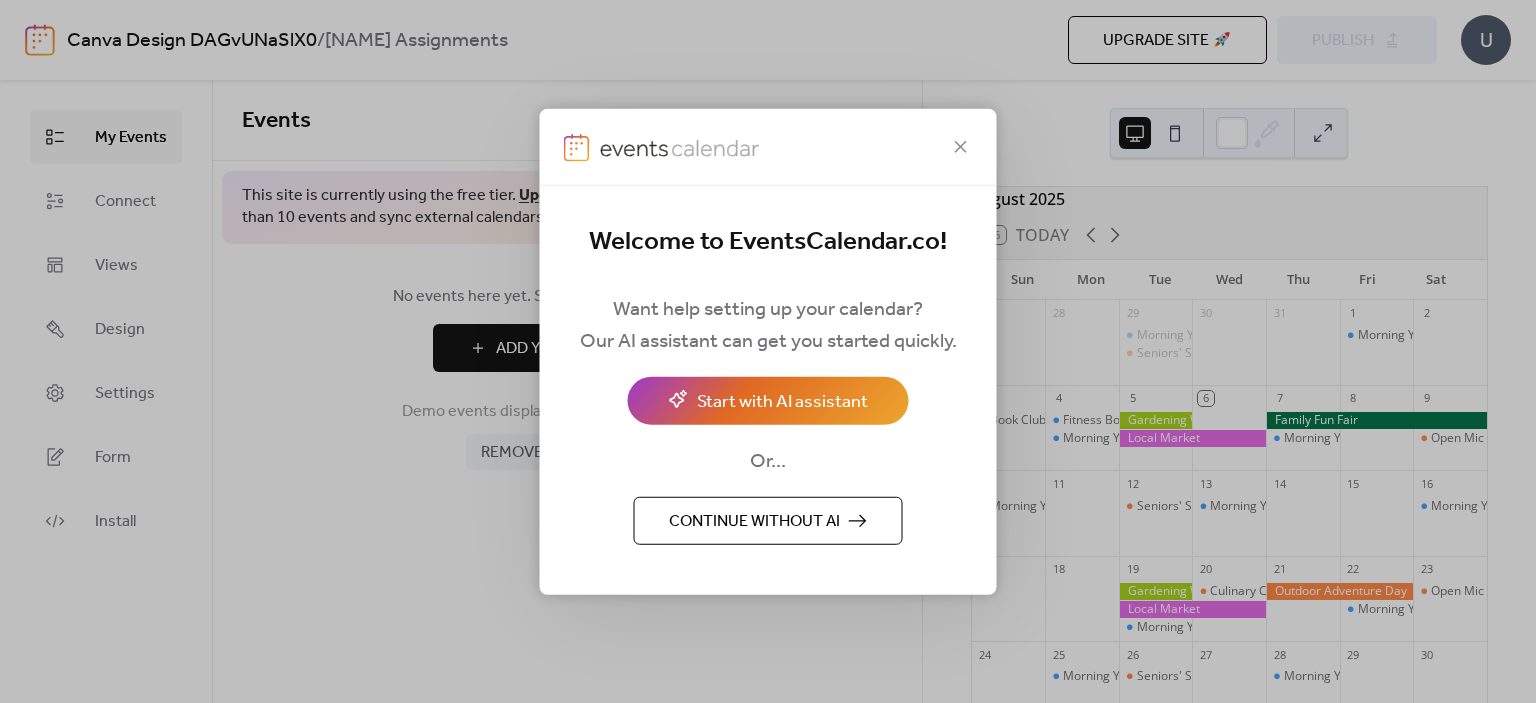 scroll, scrollTop: 0, scrollLeft: 0, axis: both 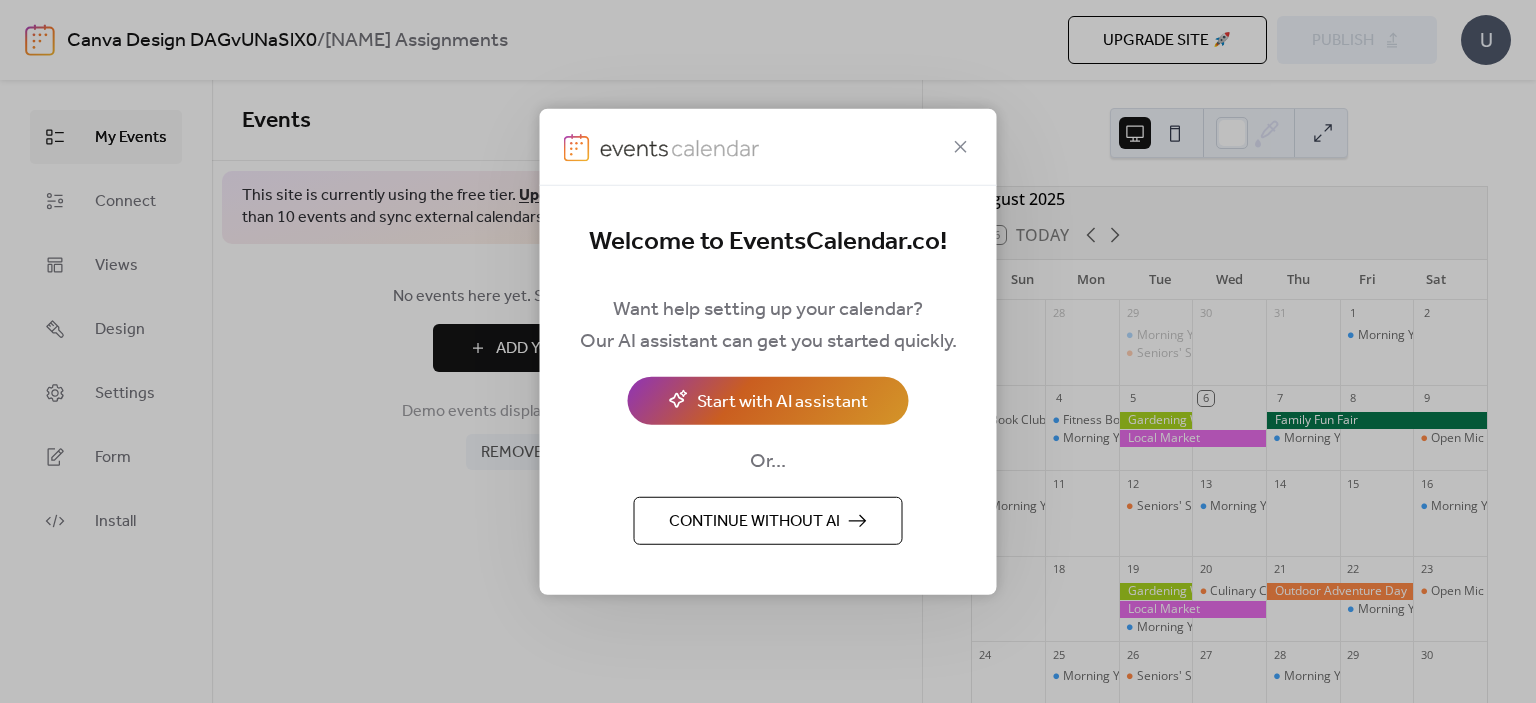 click on "Start with AI assistant" at bounding box center (782, 402) 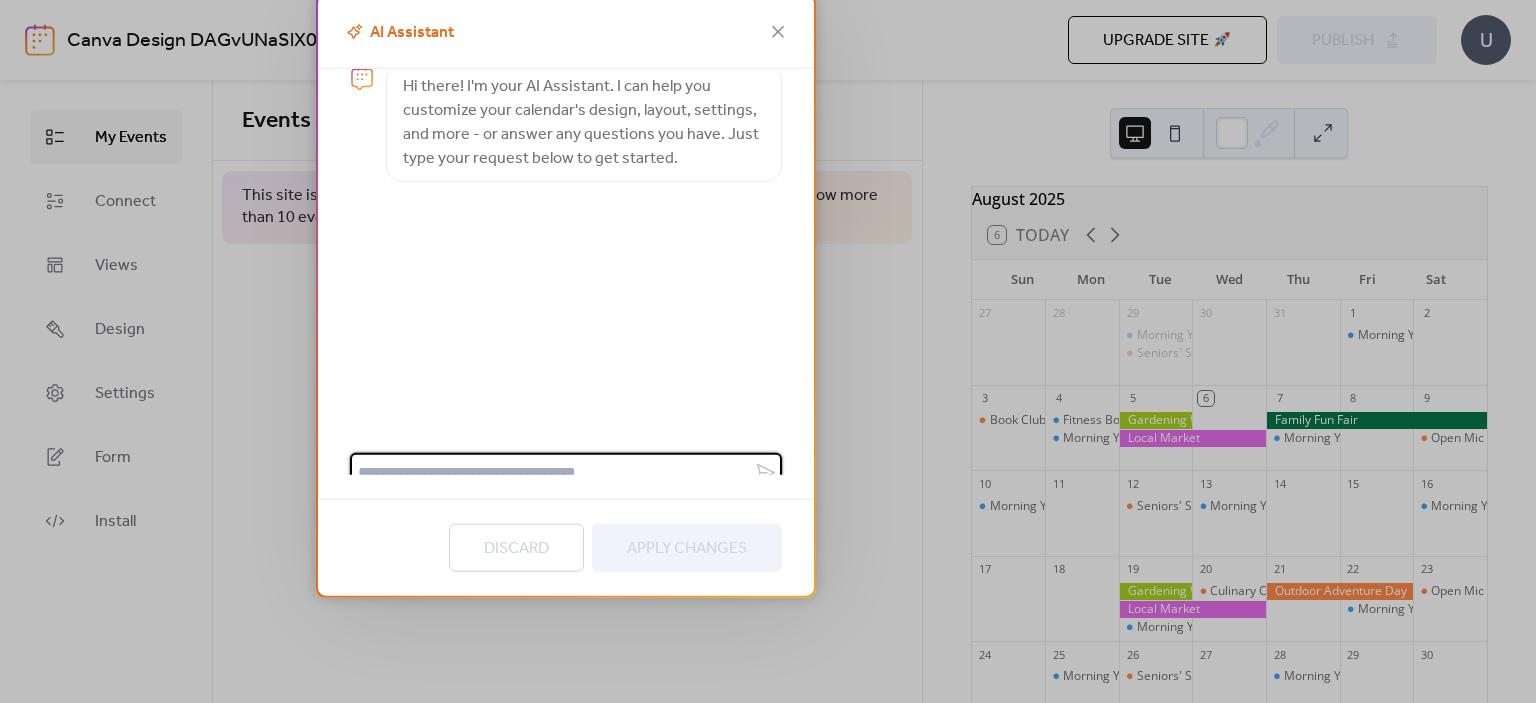 scroll, scrollTop: 43, scrollLeft: 0, axis: vertical 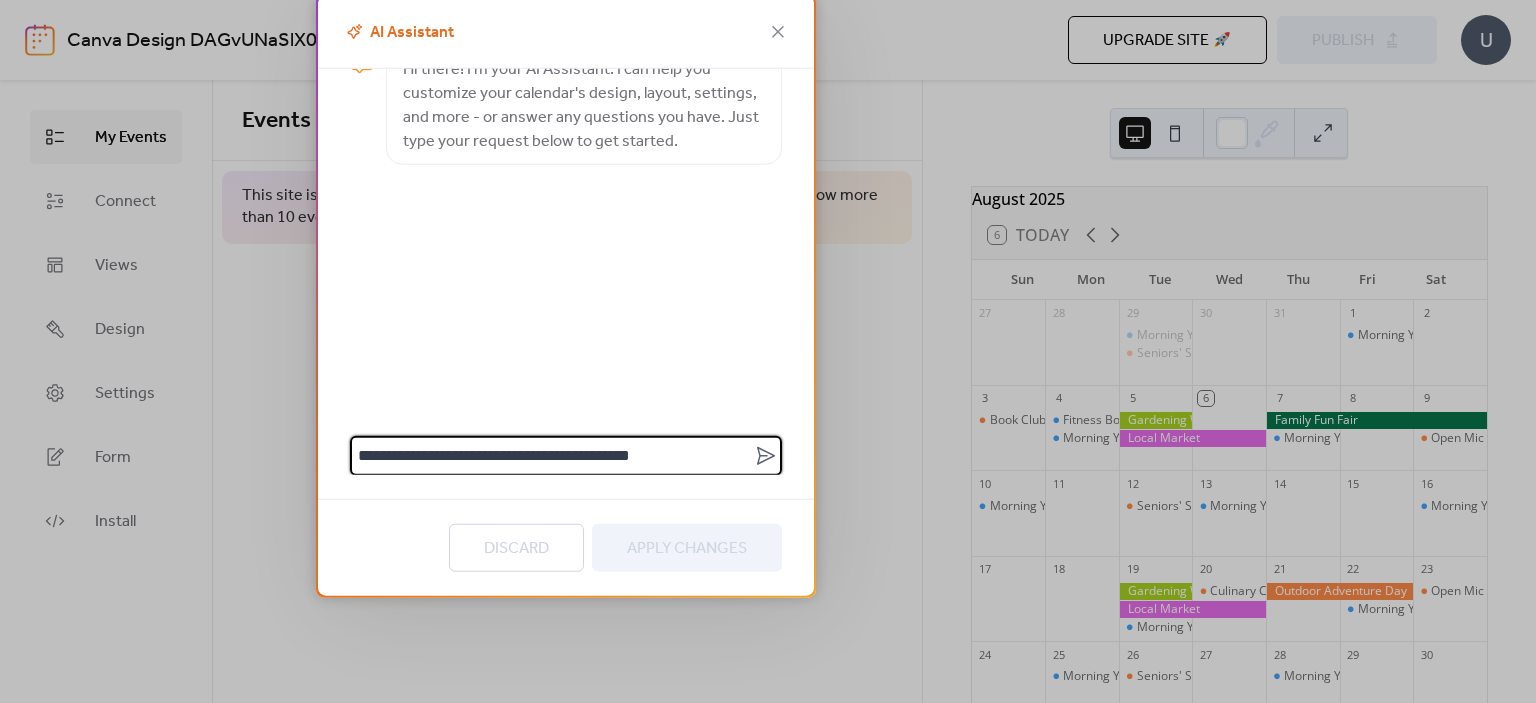 type on "**********" 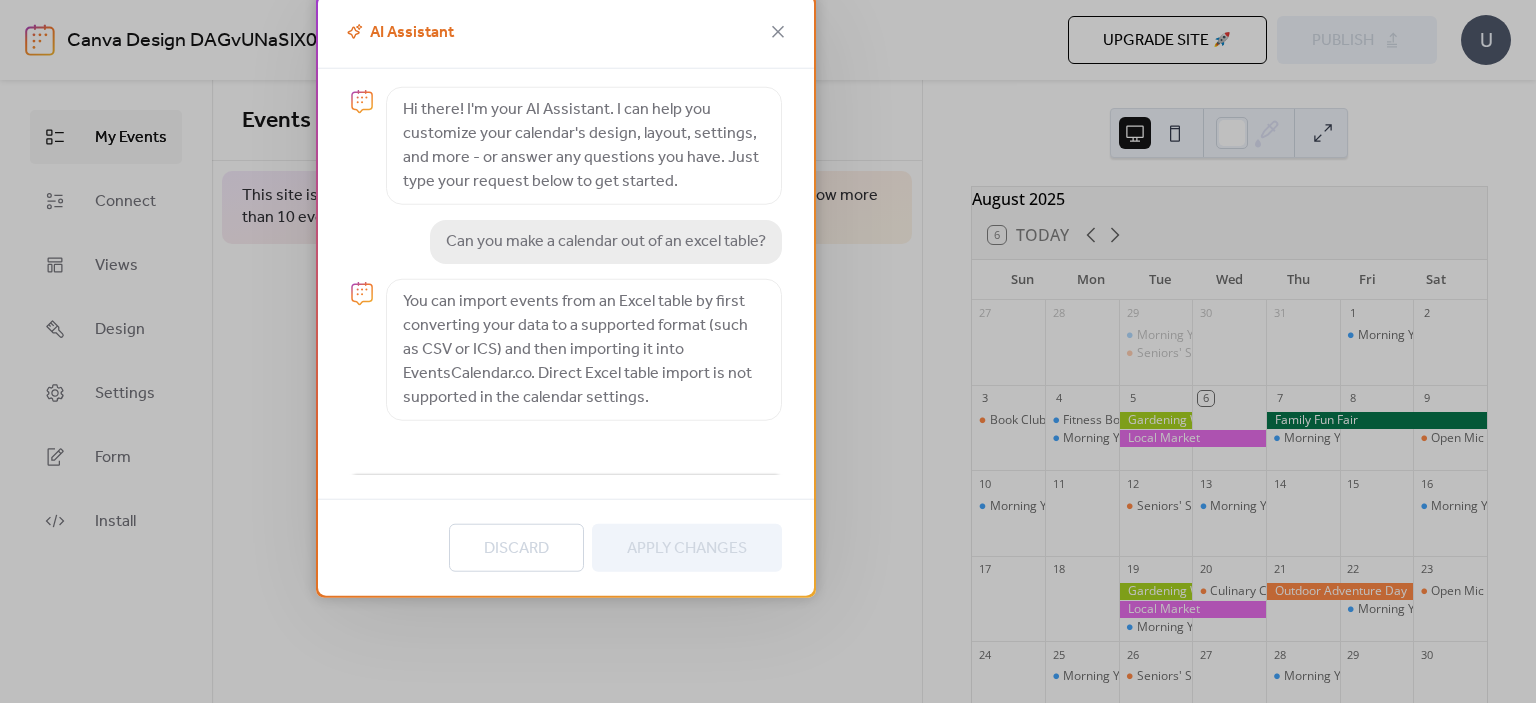 scroll, scrollTop: 43, scrollLeft: 0, axis: vertical 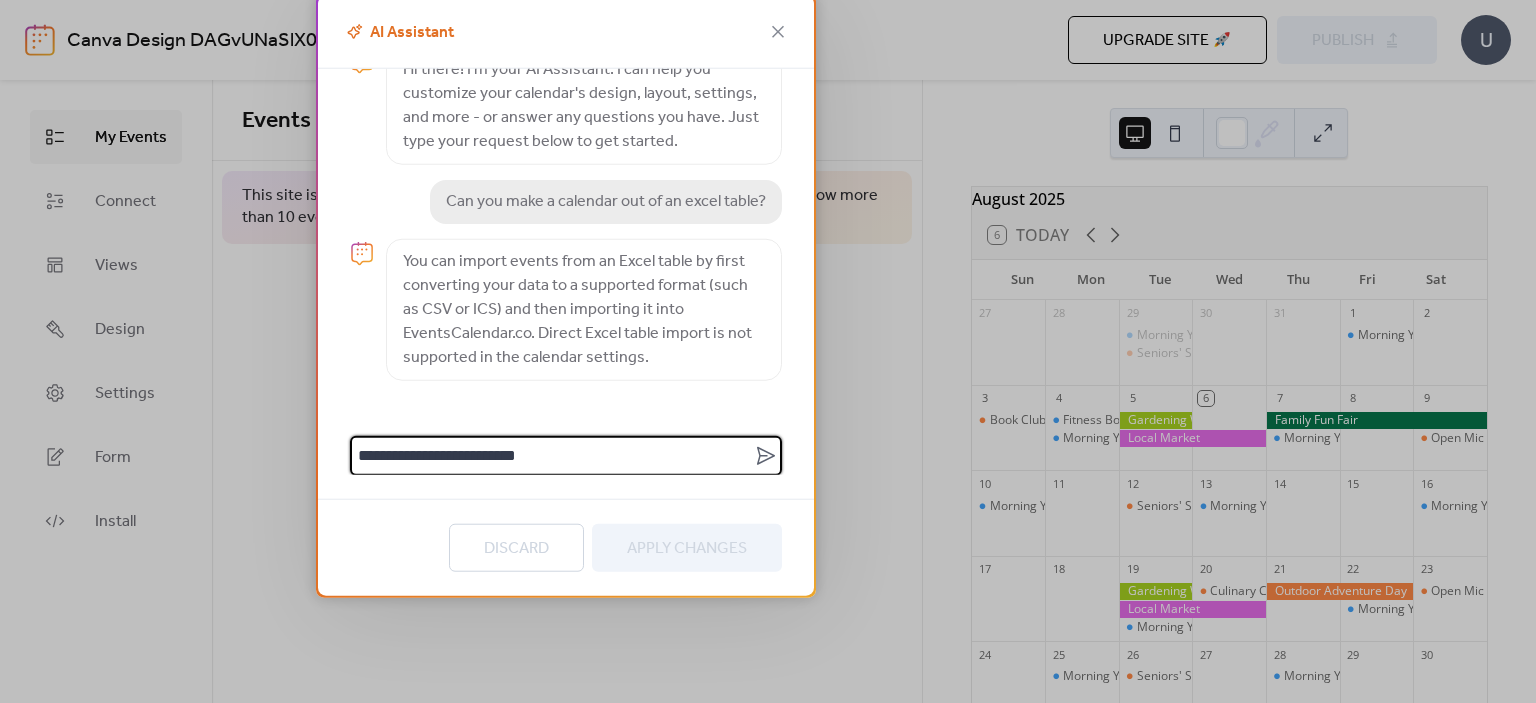type on "**********" 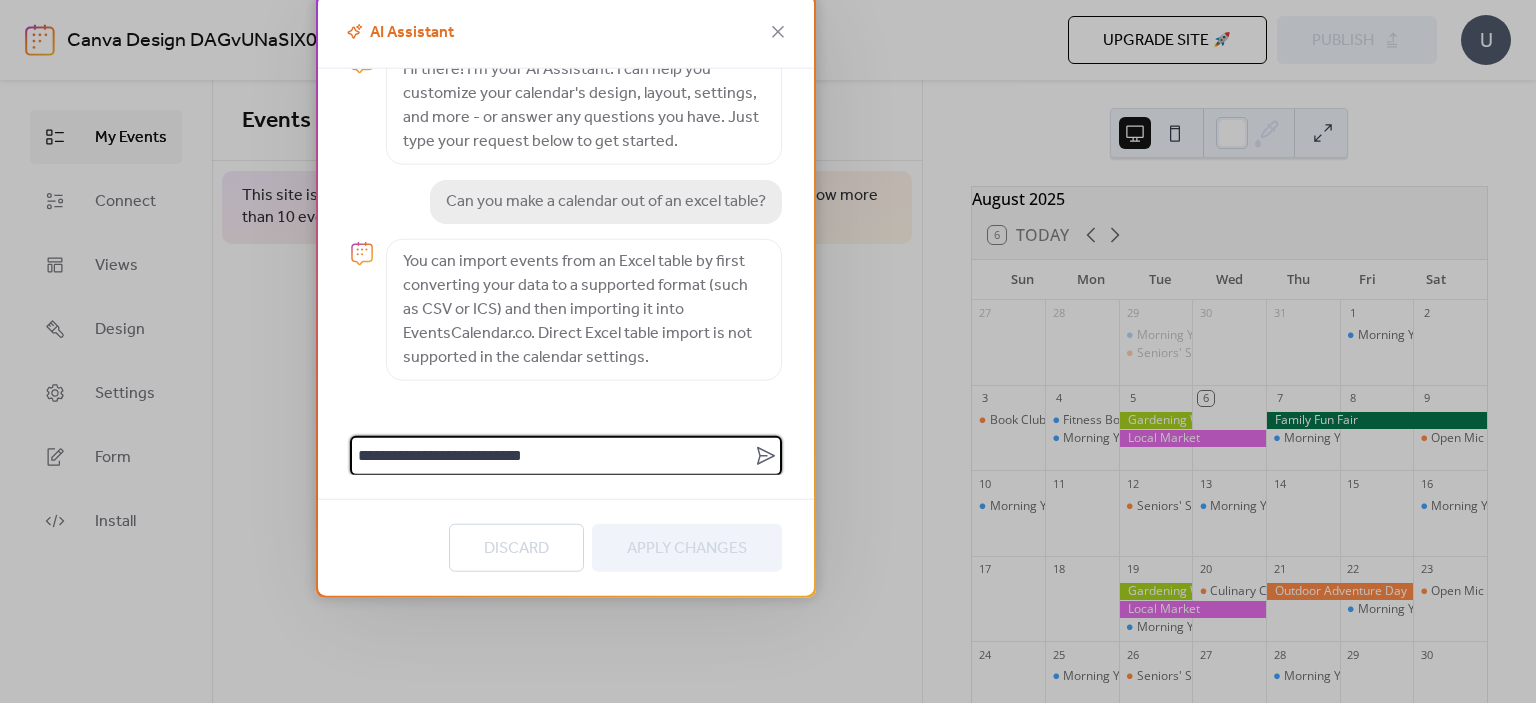 type 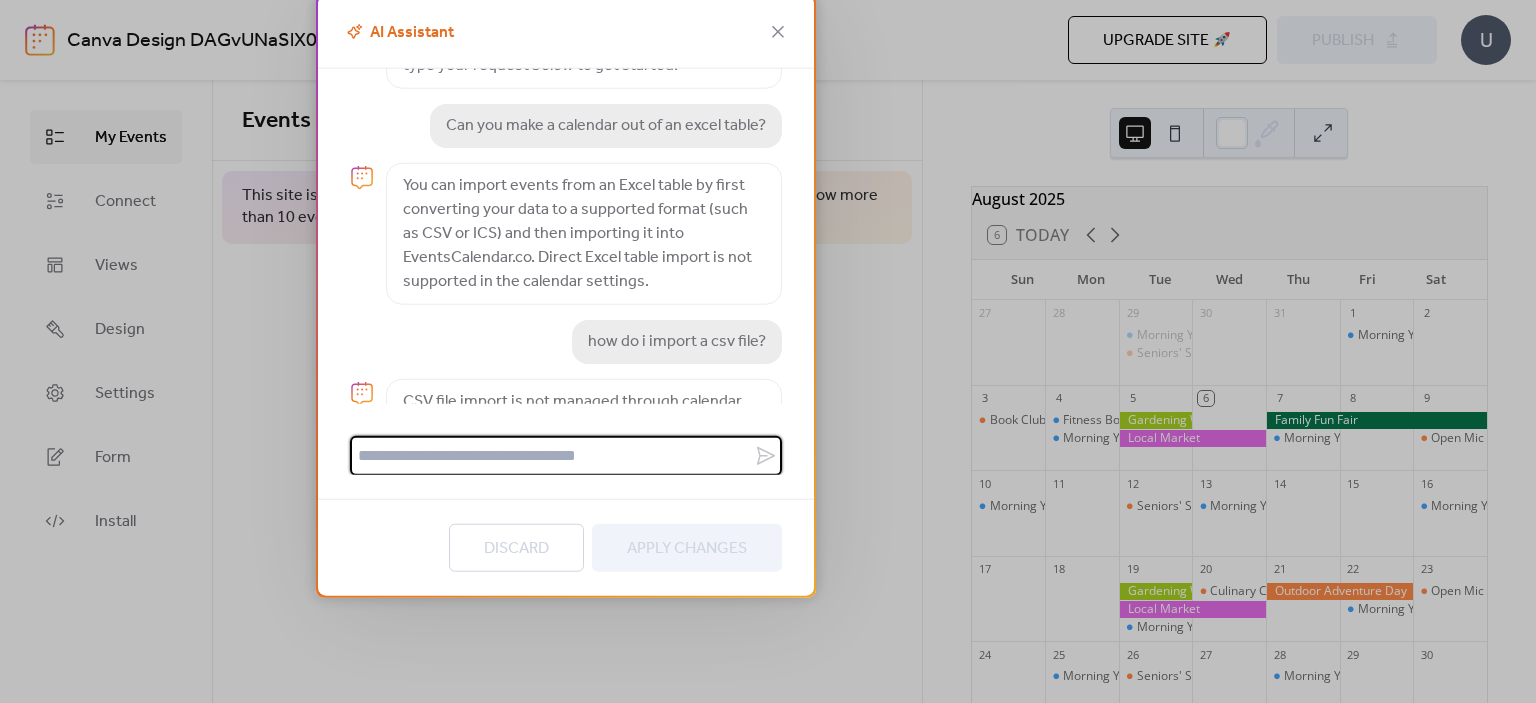 scroll, scrollTop: 191, scrollLeft: 0, axis: vertical 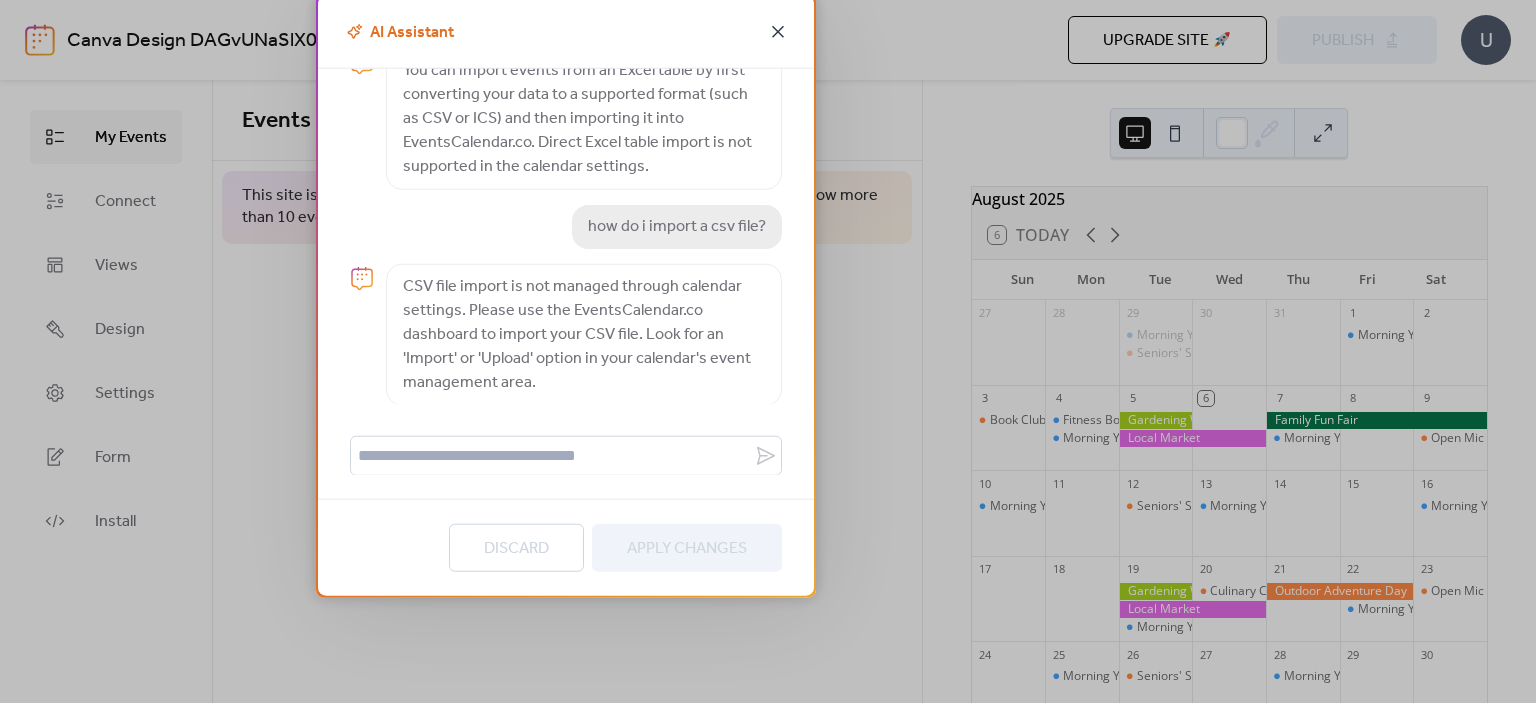click 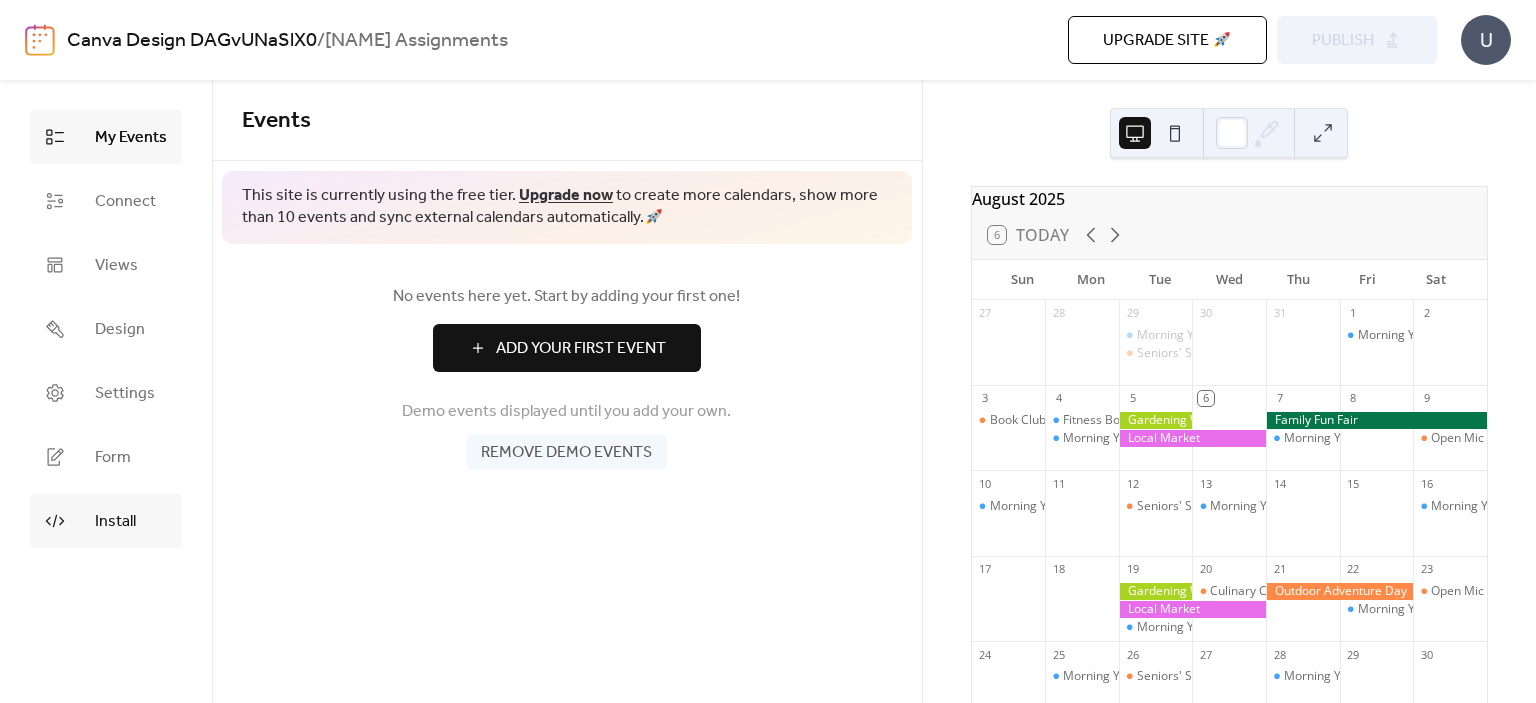 click on "Install" at bounding box center [115, 522] 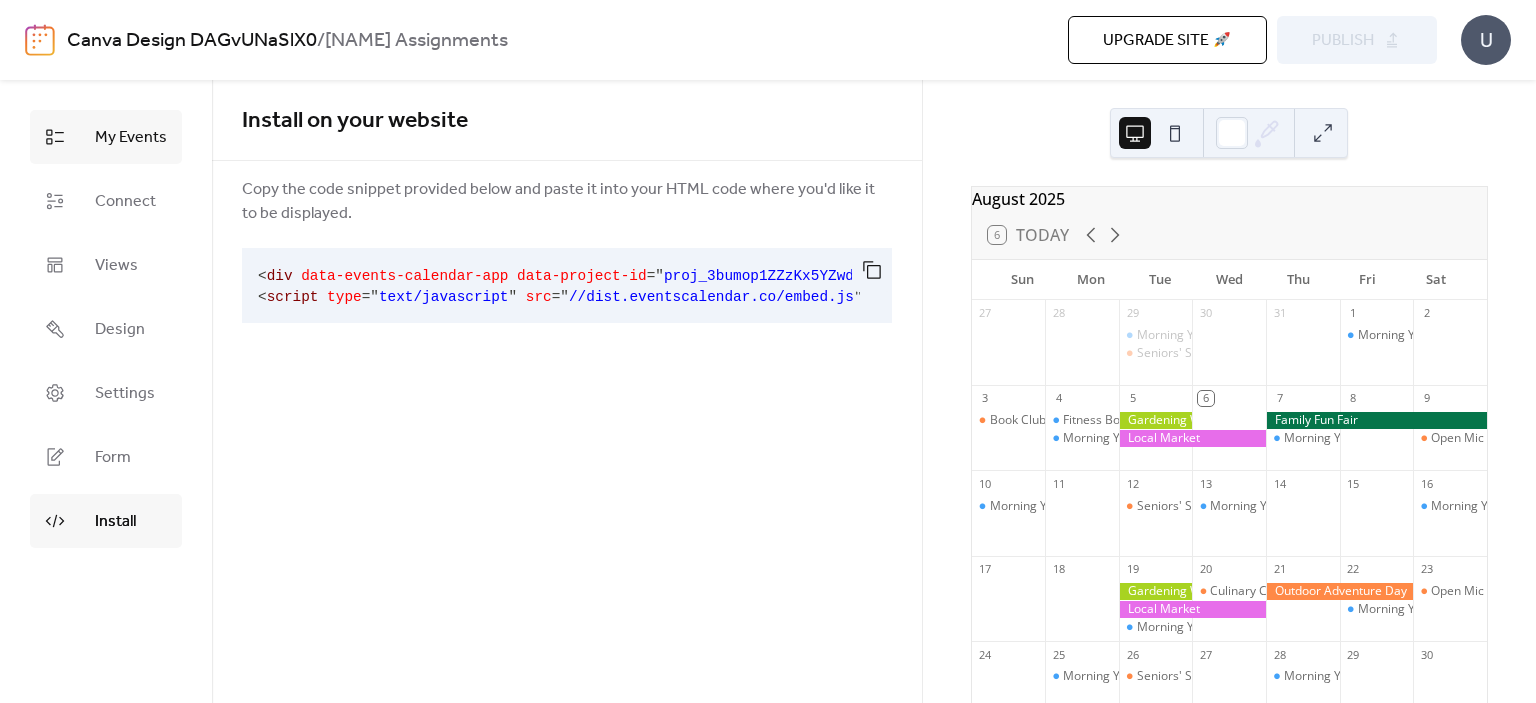 click on "My Events" at bounding box center [106, 137] 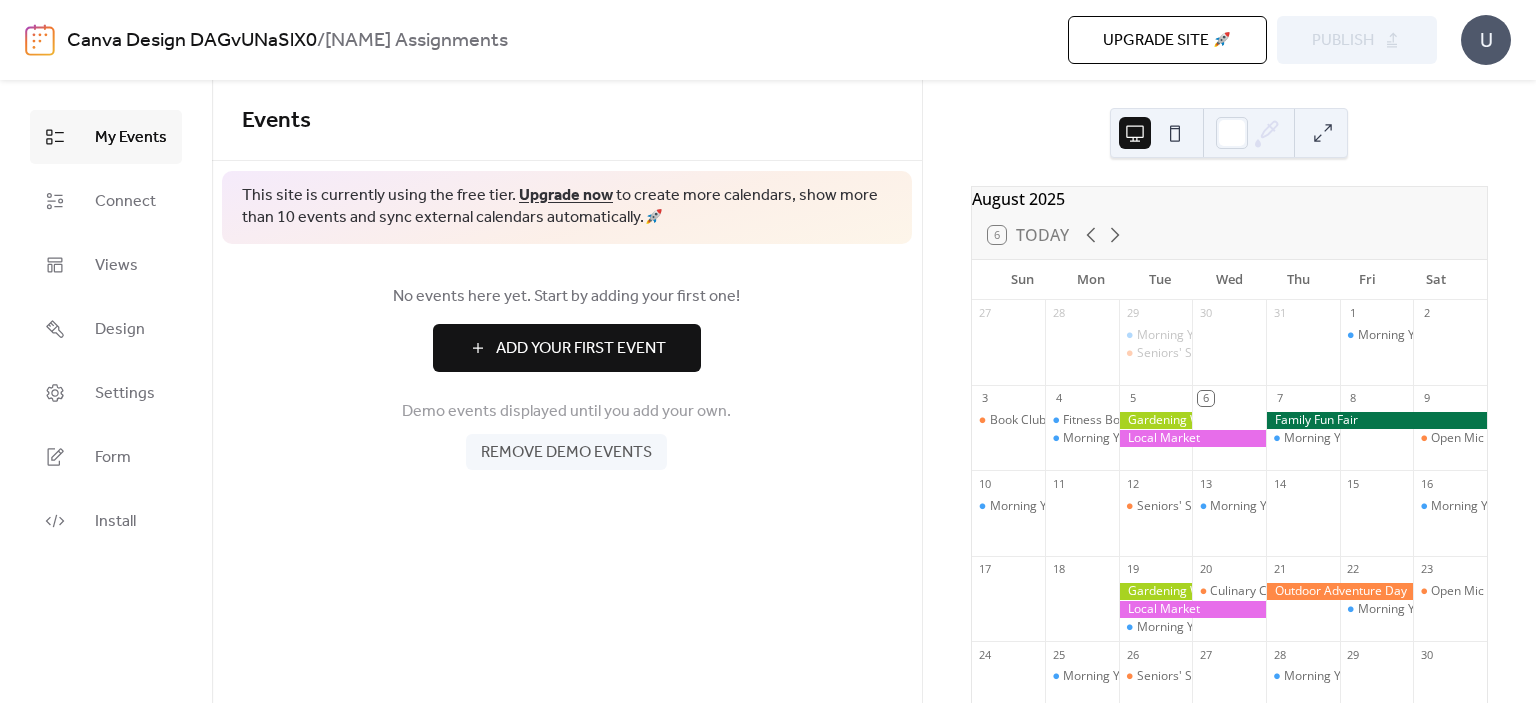 click on "Add Your First Event" at bounding box center [581, 349] 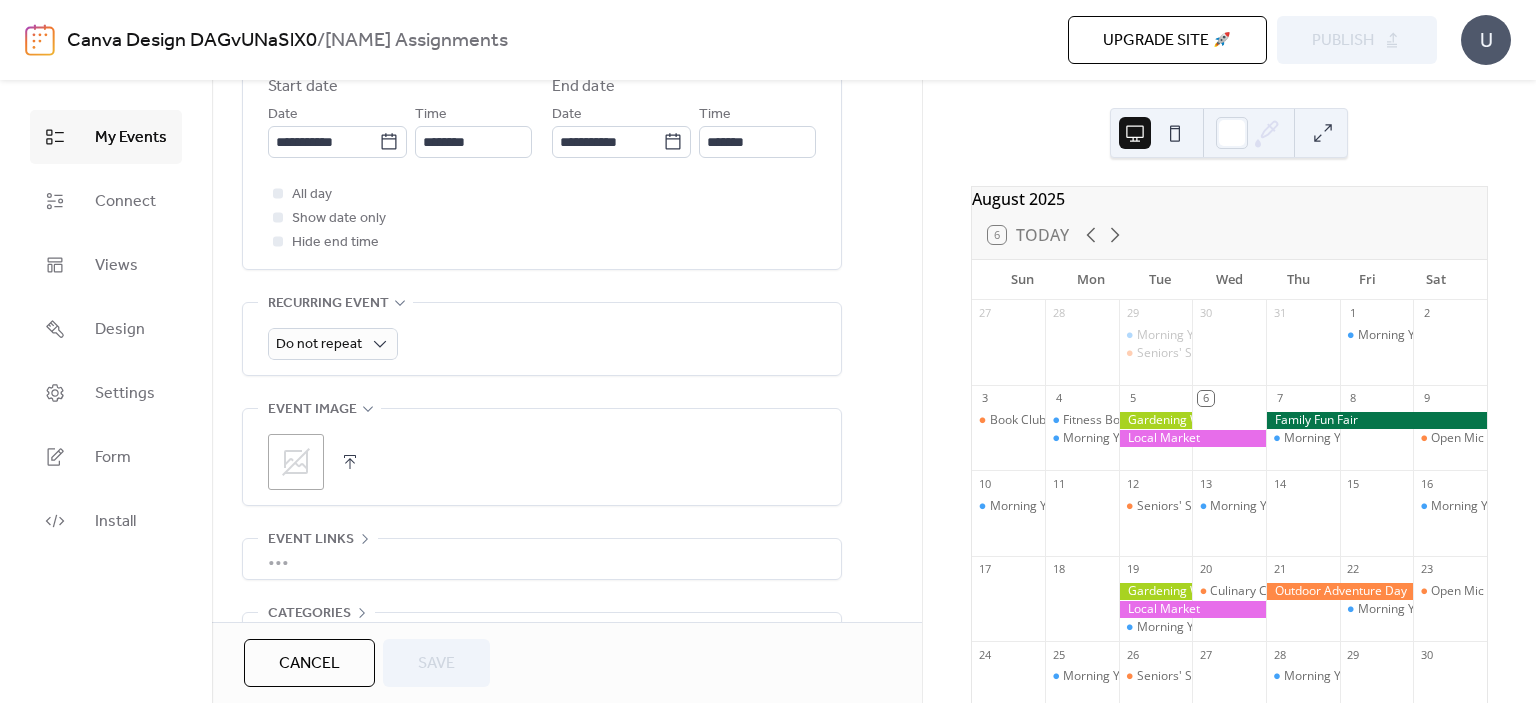 scroll, scrollTop: 850, scrollLeft: 0, axis: vertical 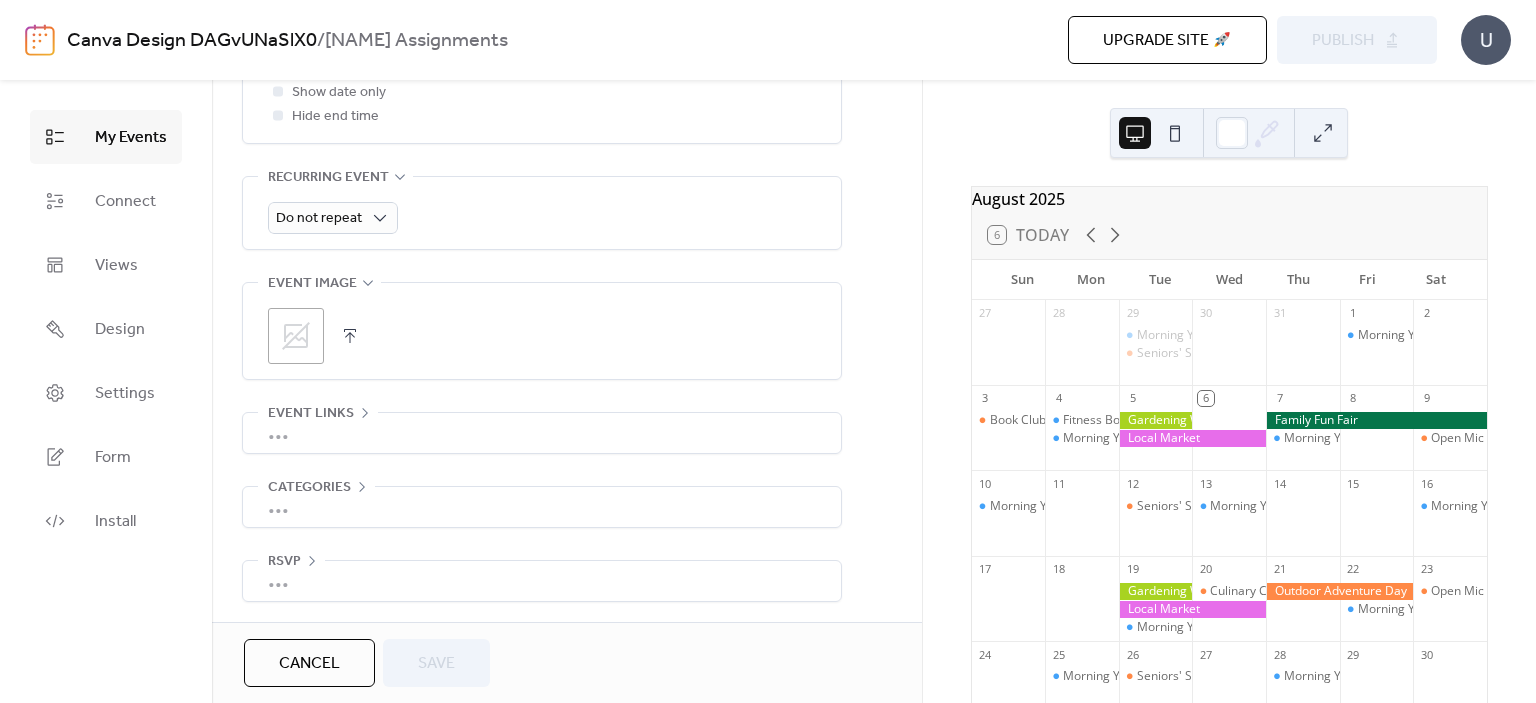 click on "Cancel" at bounding box center (309, 664) 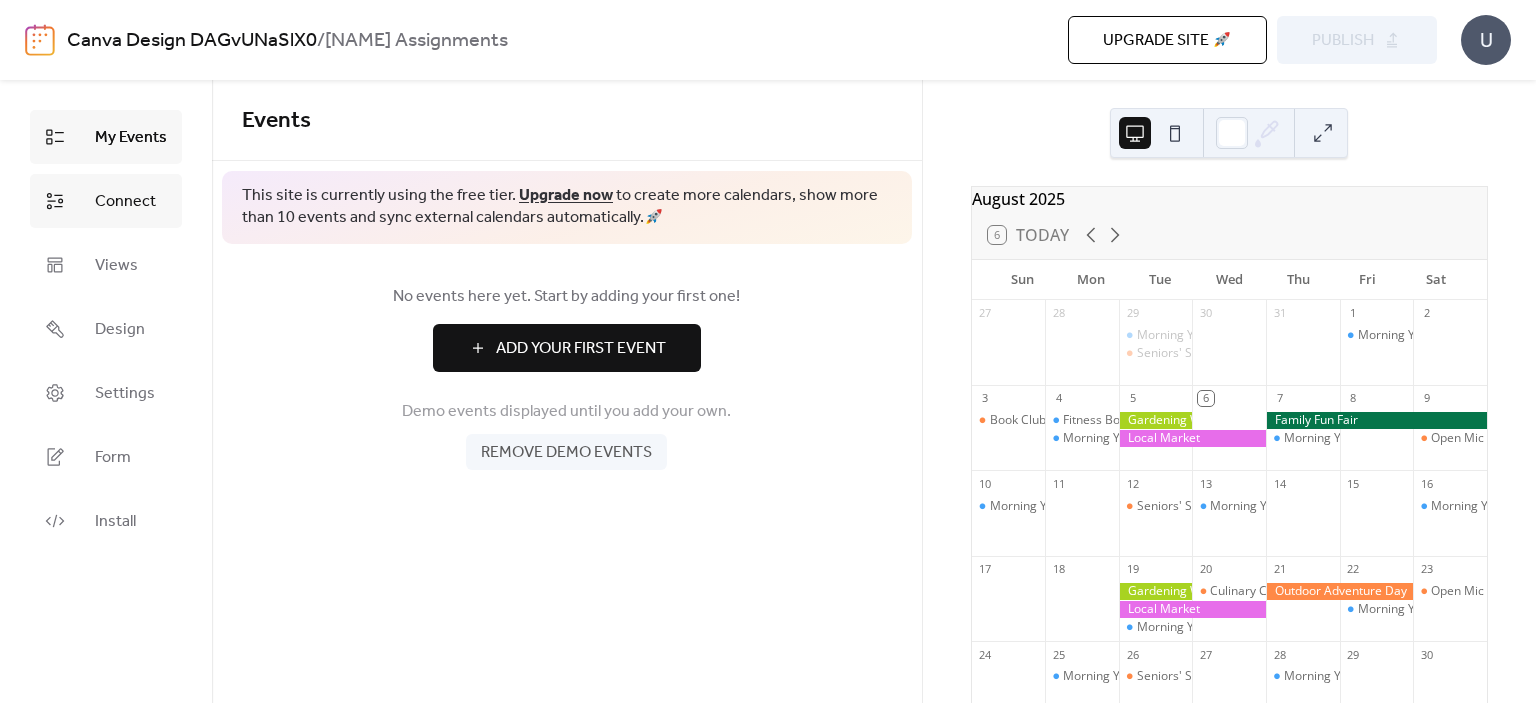 click on "Connect" at bounding box center (125, 202) 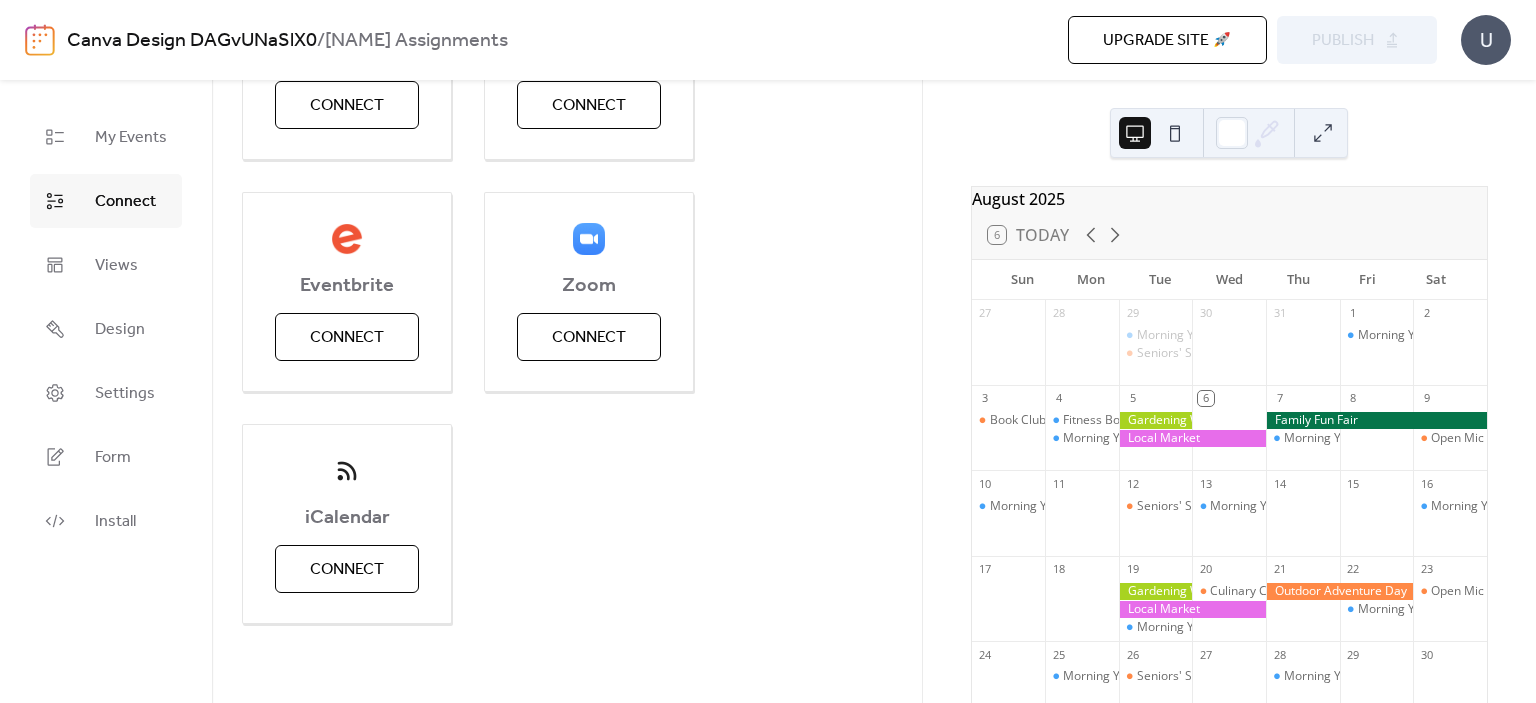 scroll, scrollTop: 0, scrollLeft: 0, axis: both 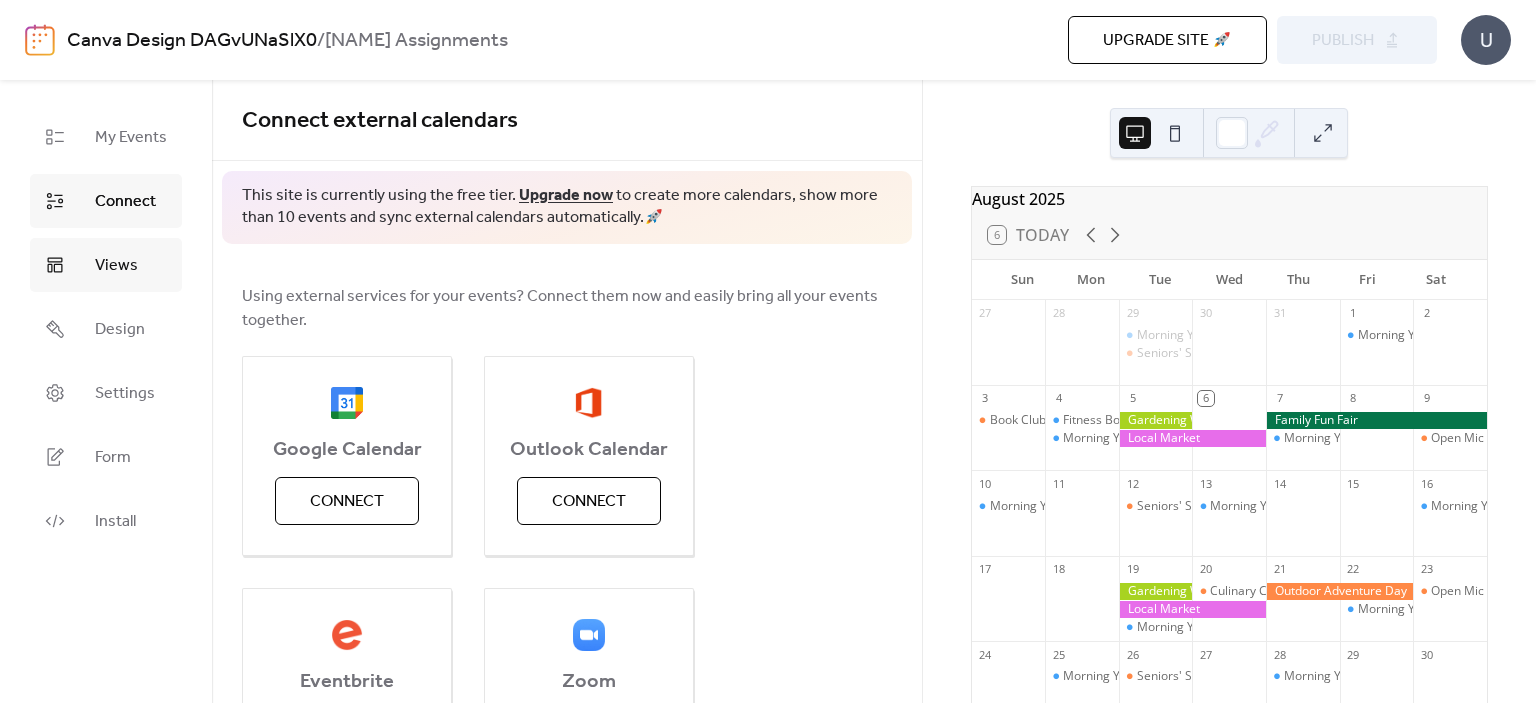 click 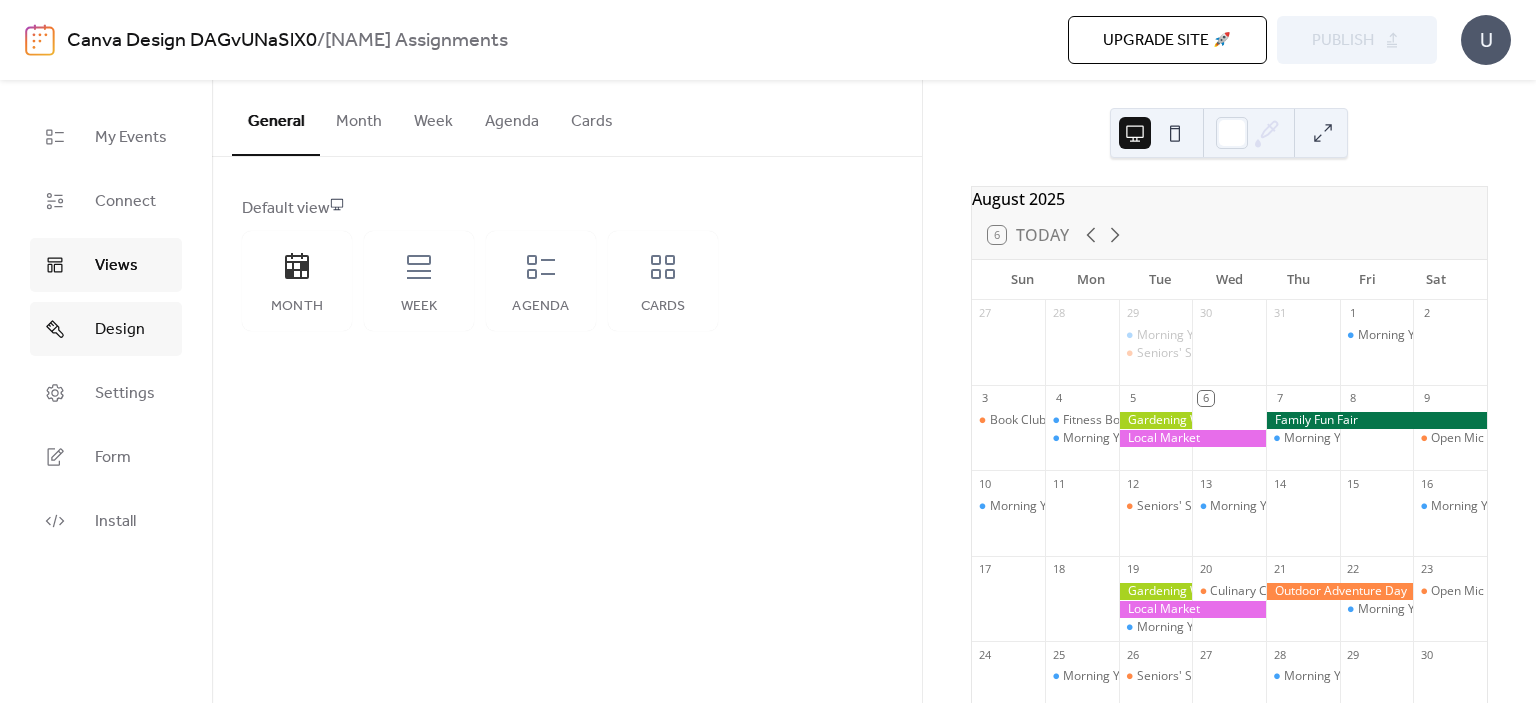 click on "Design" at bounding box center (120, 330) 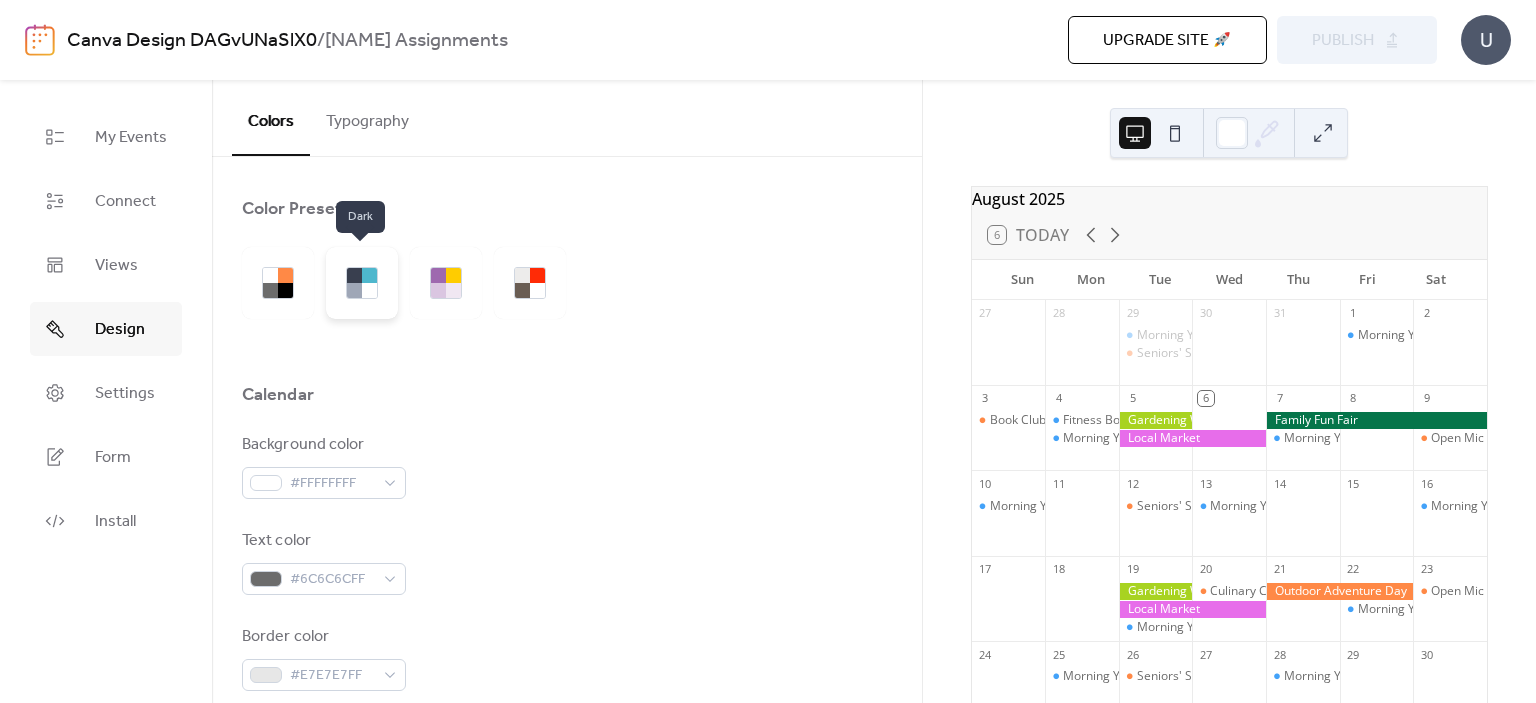 click at bounding box center [369, 290] 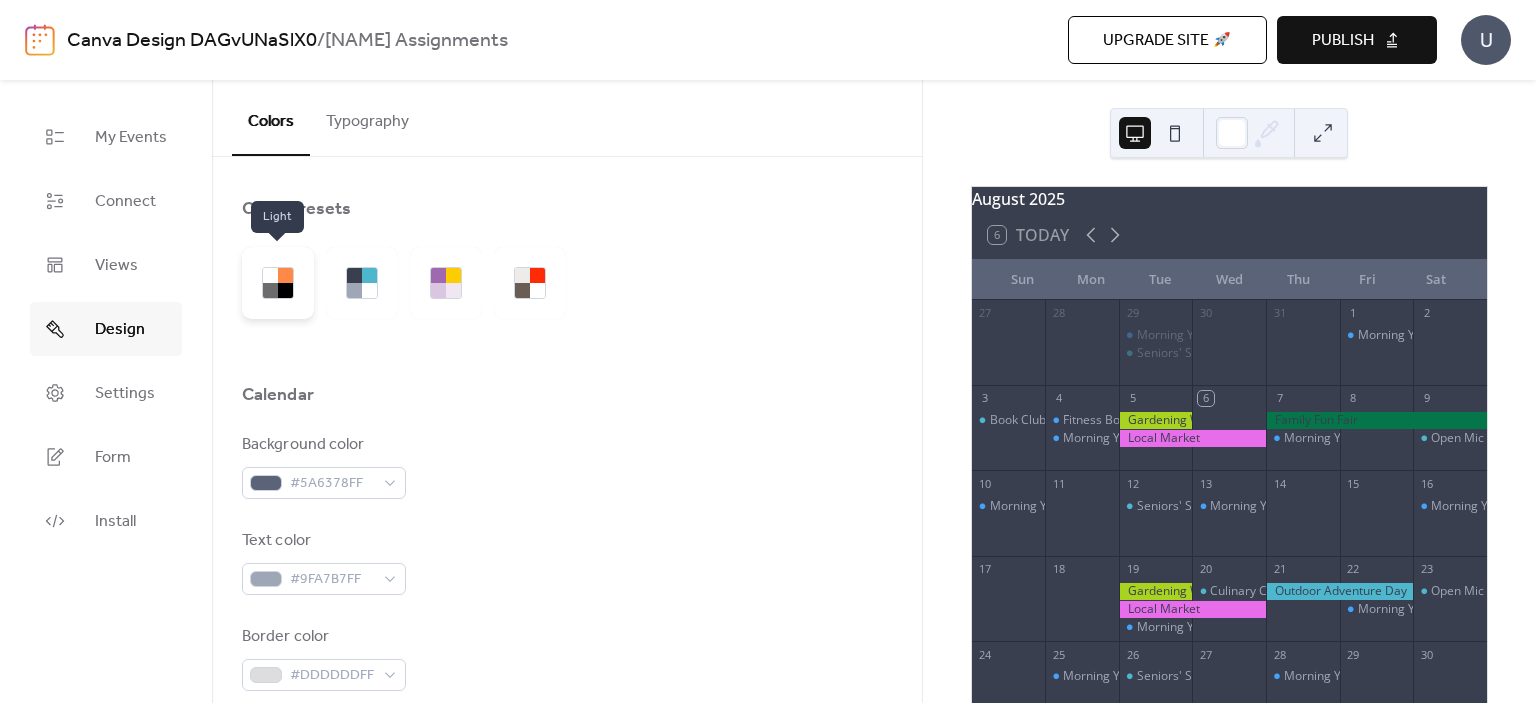click at bounding box center (285, 290) 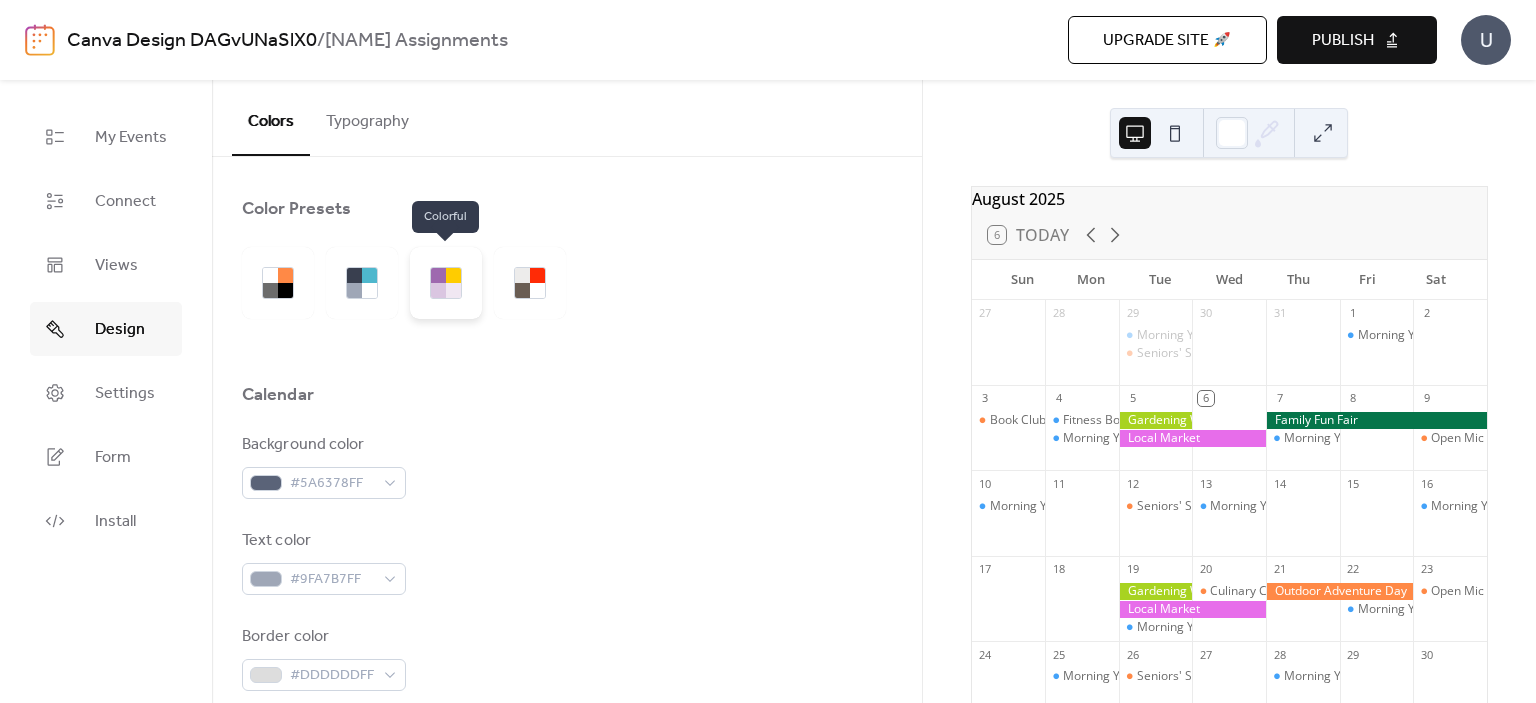 click at bounding box center [446, 283] 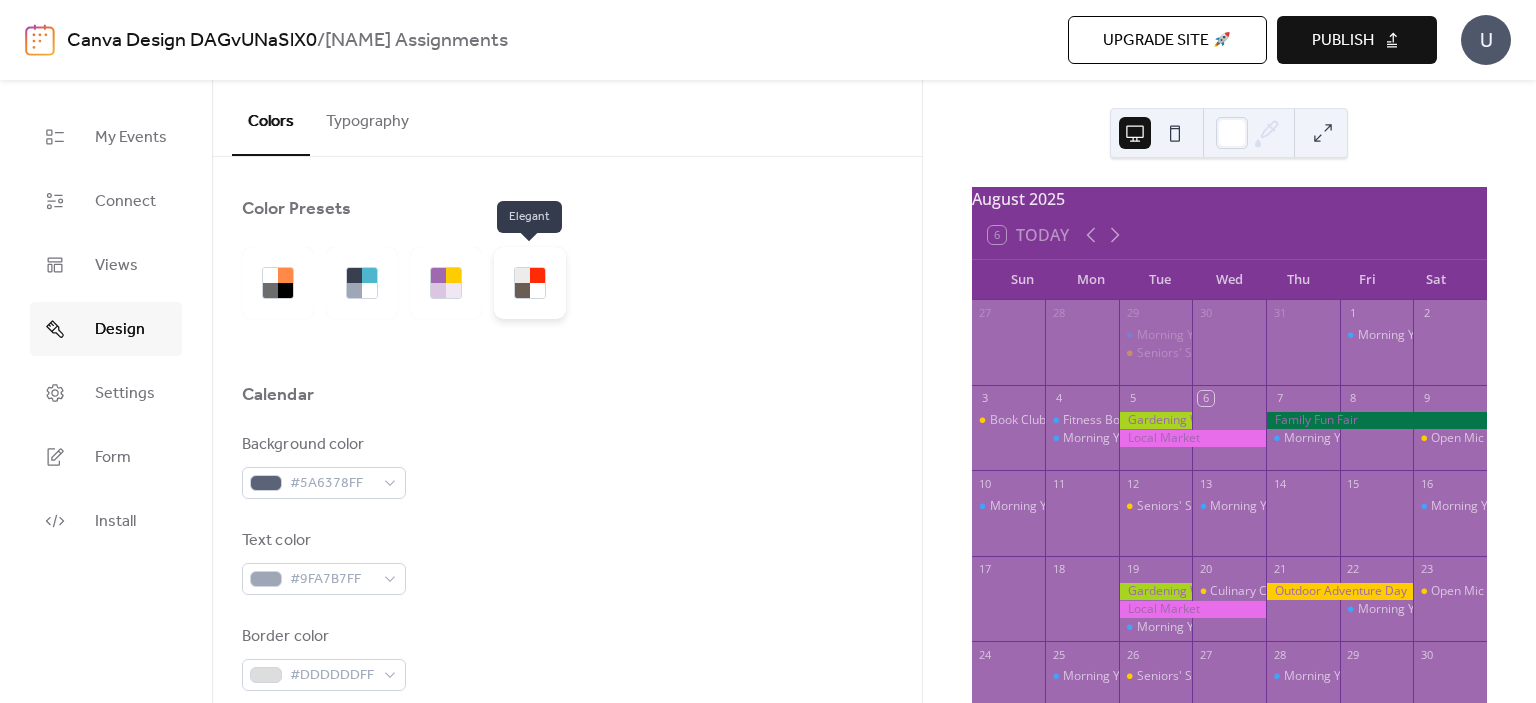 click at bounding box center (522, 290) 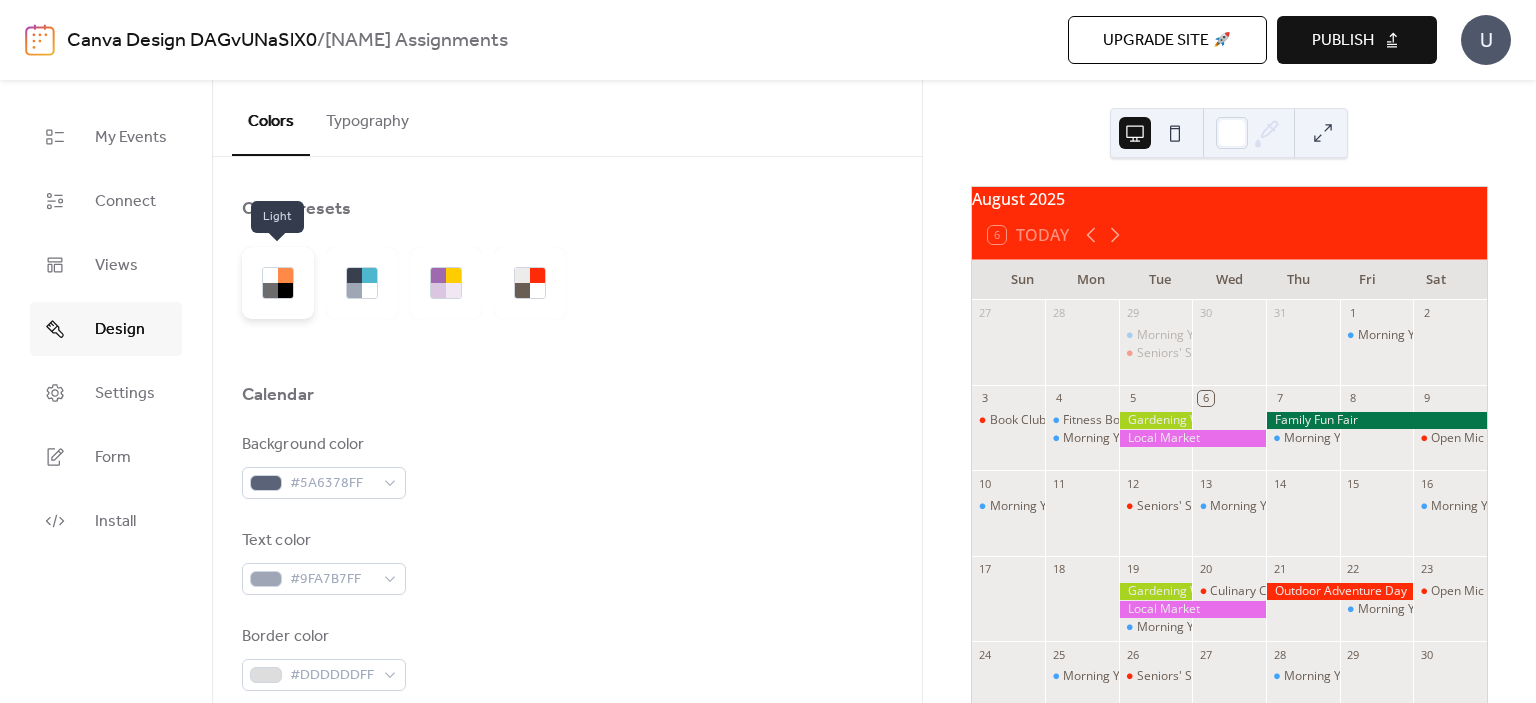 click at bounding box center (270, 275) 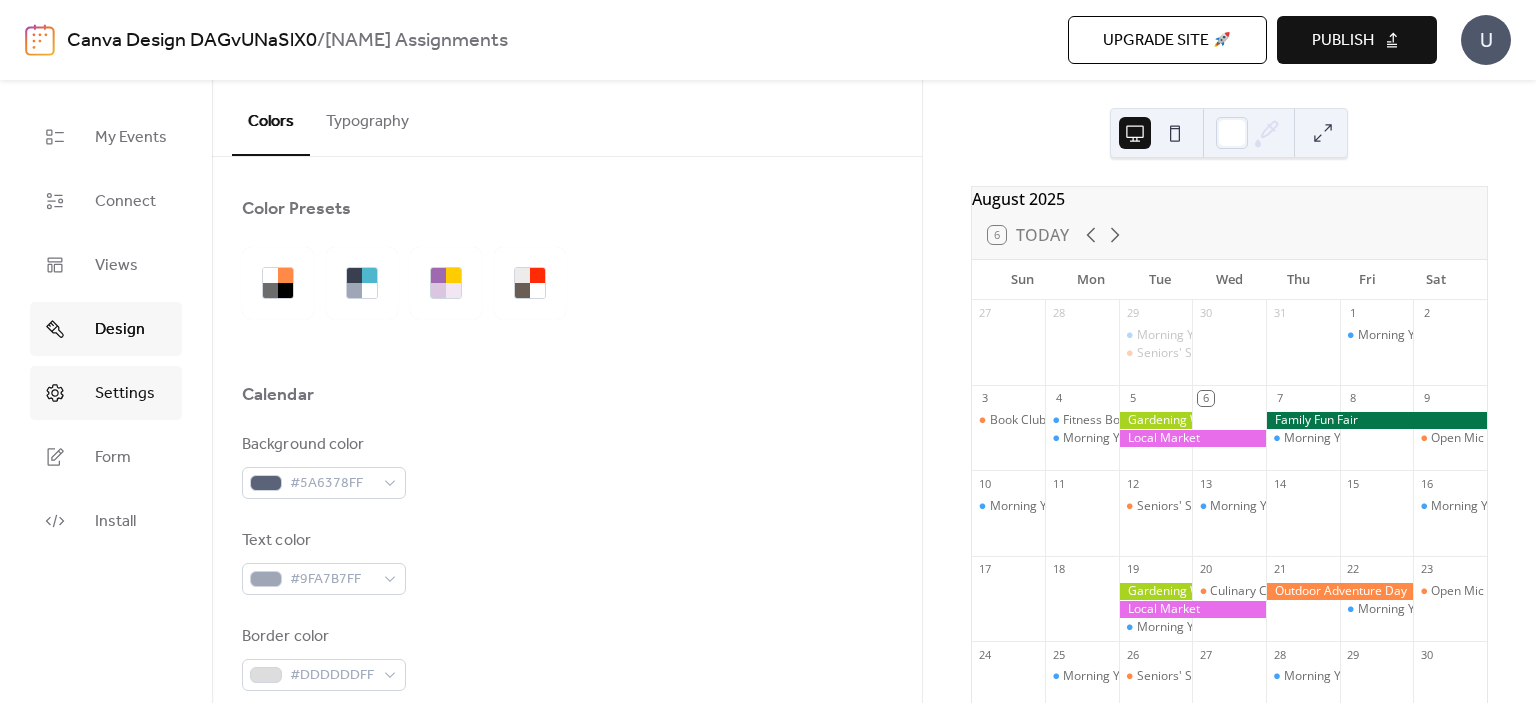 click on "Settings" at bounding box center (106, 393) 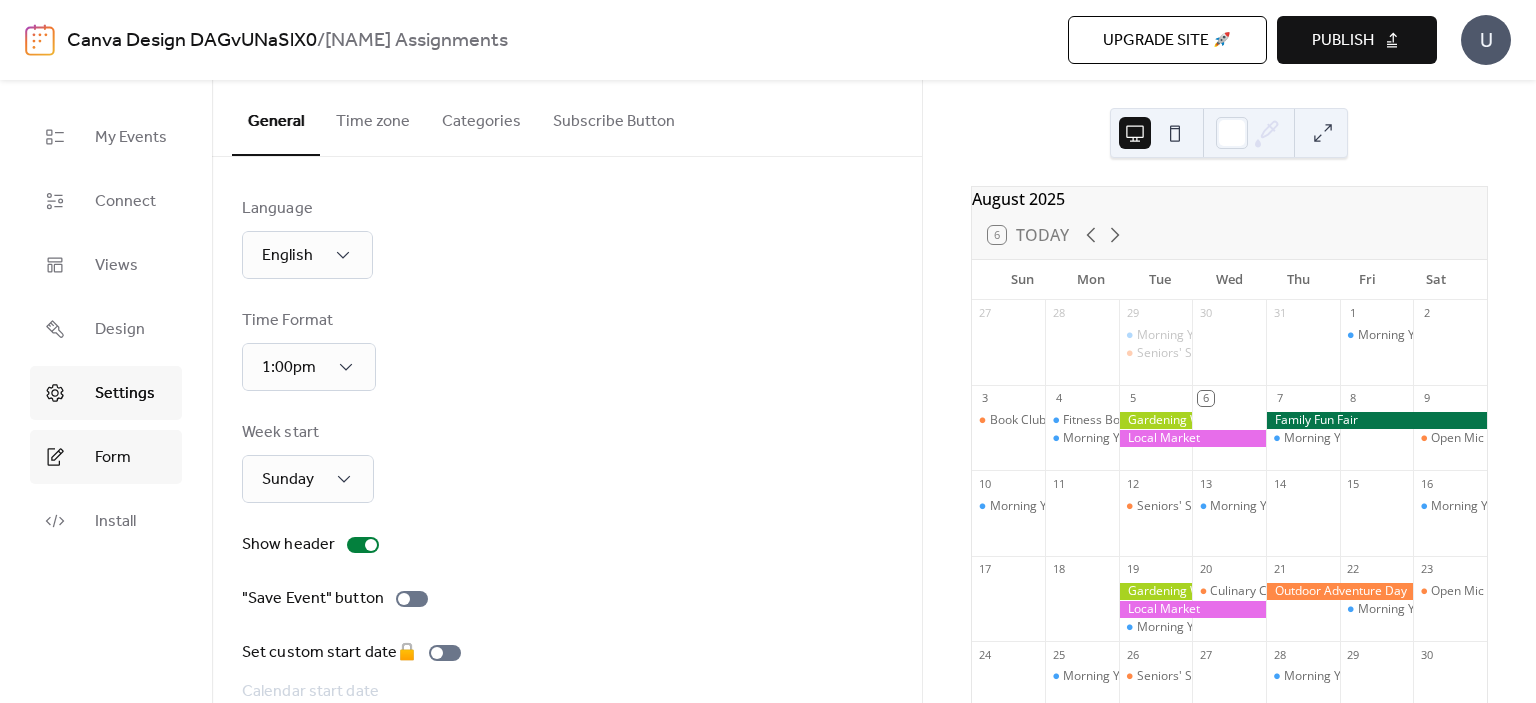 click on "Form" at bounding box center (106, 457) 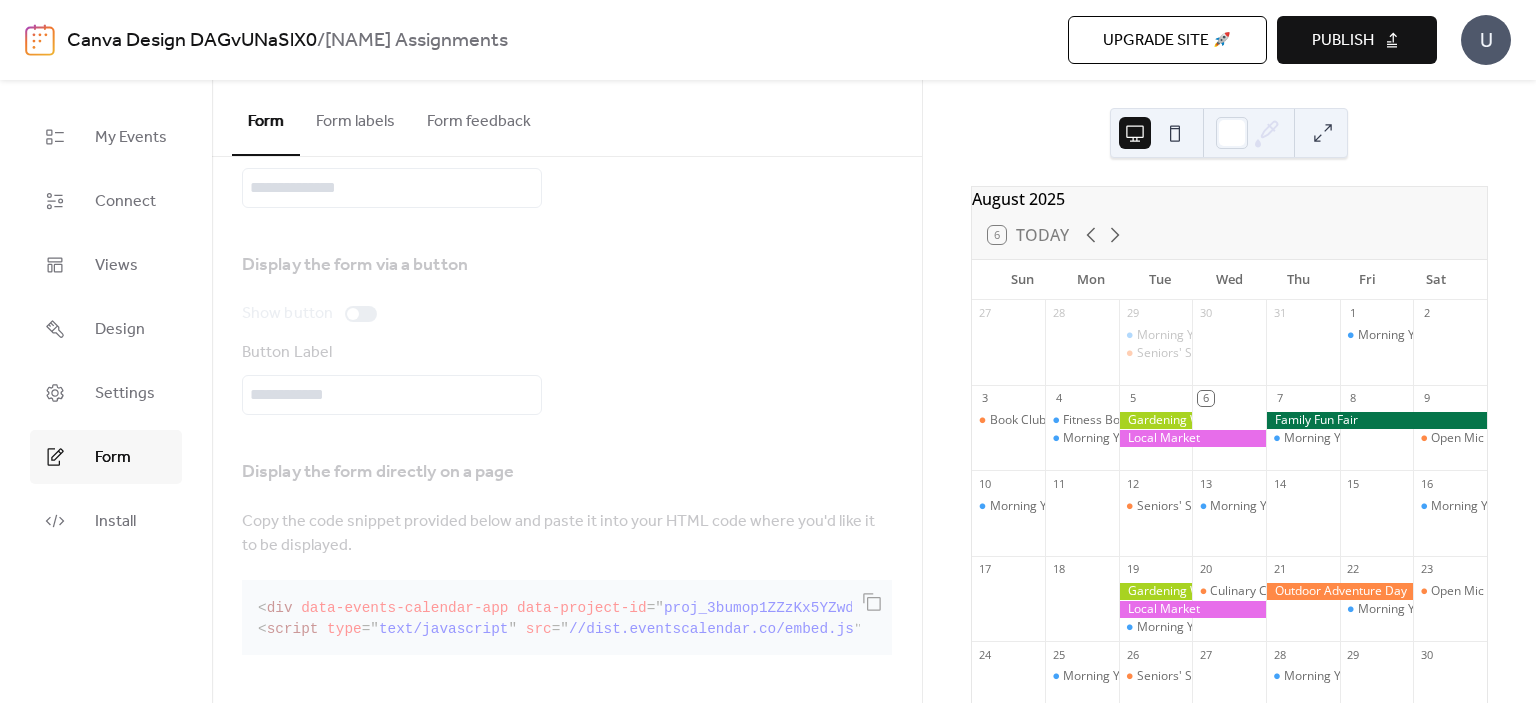 scroll, scrollTop: 0, scrollLeft: 0, axis: both 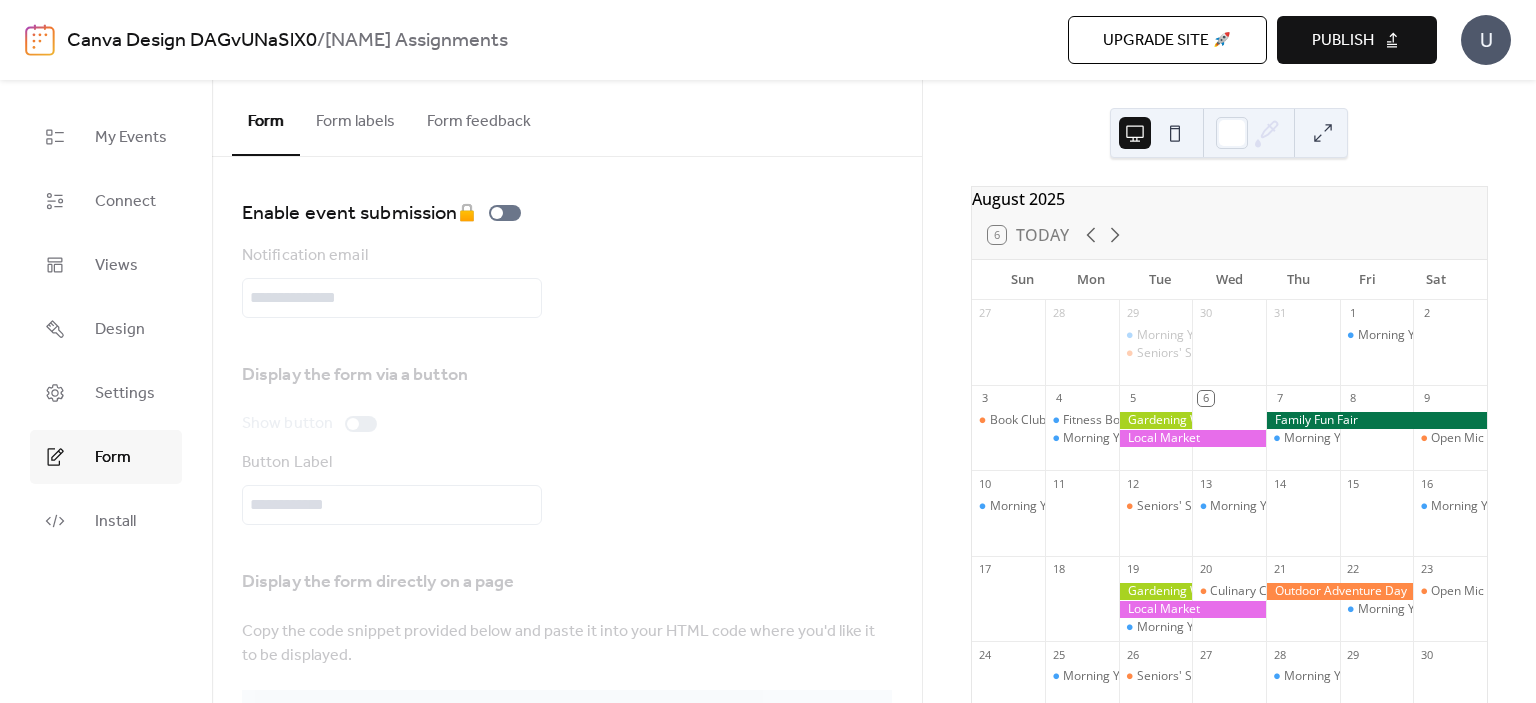 click on "Form feedback" at bounding box center (479, 117) 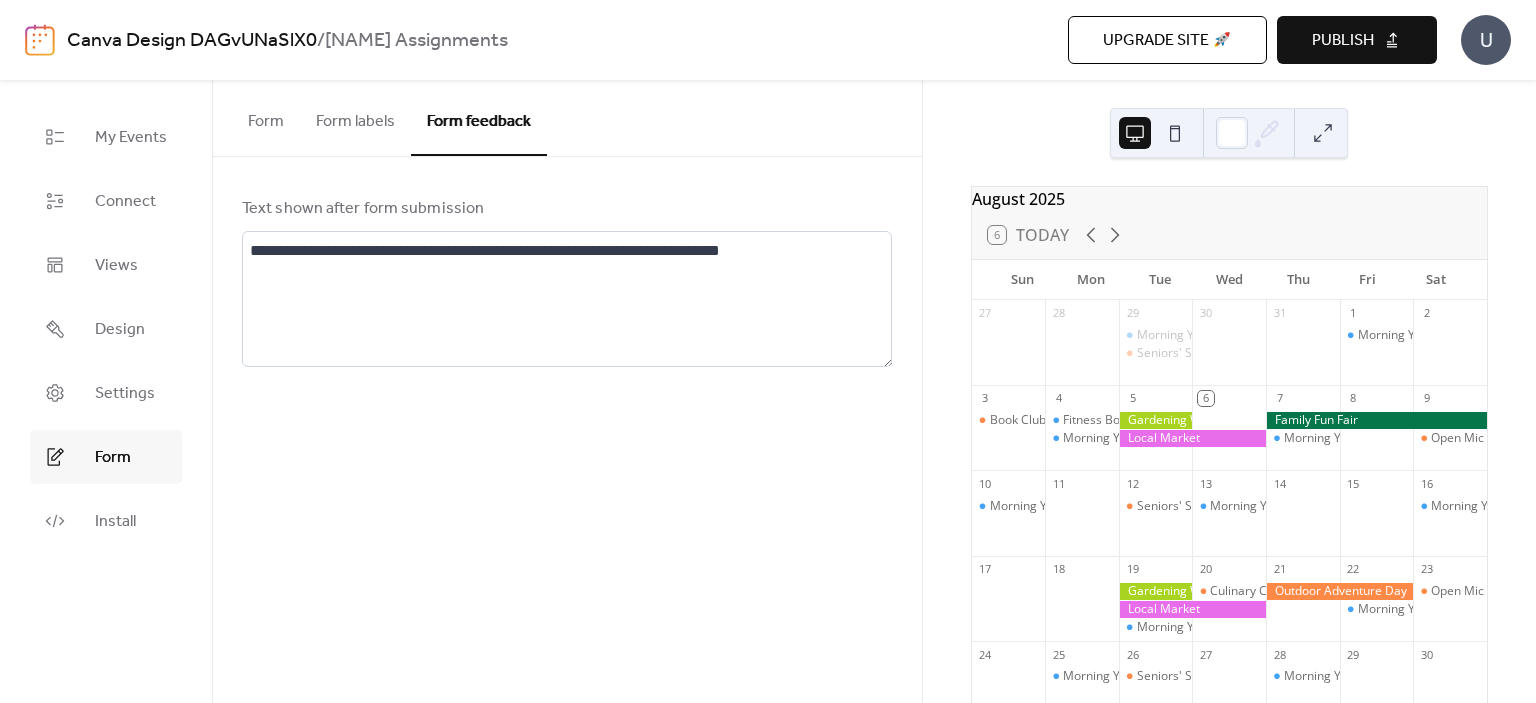 click on "Form labels" at bounding box center (355, 117) 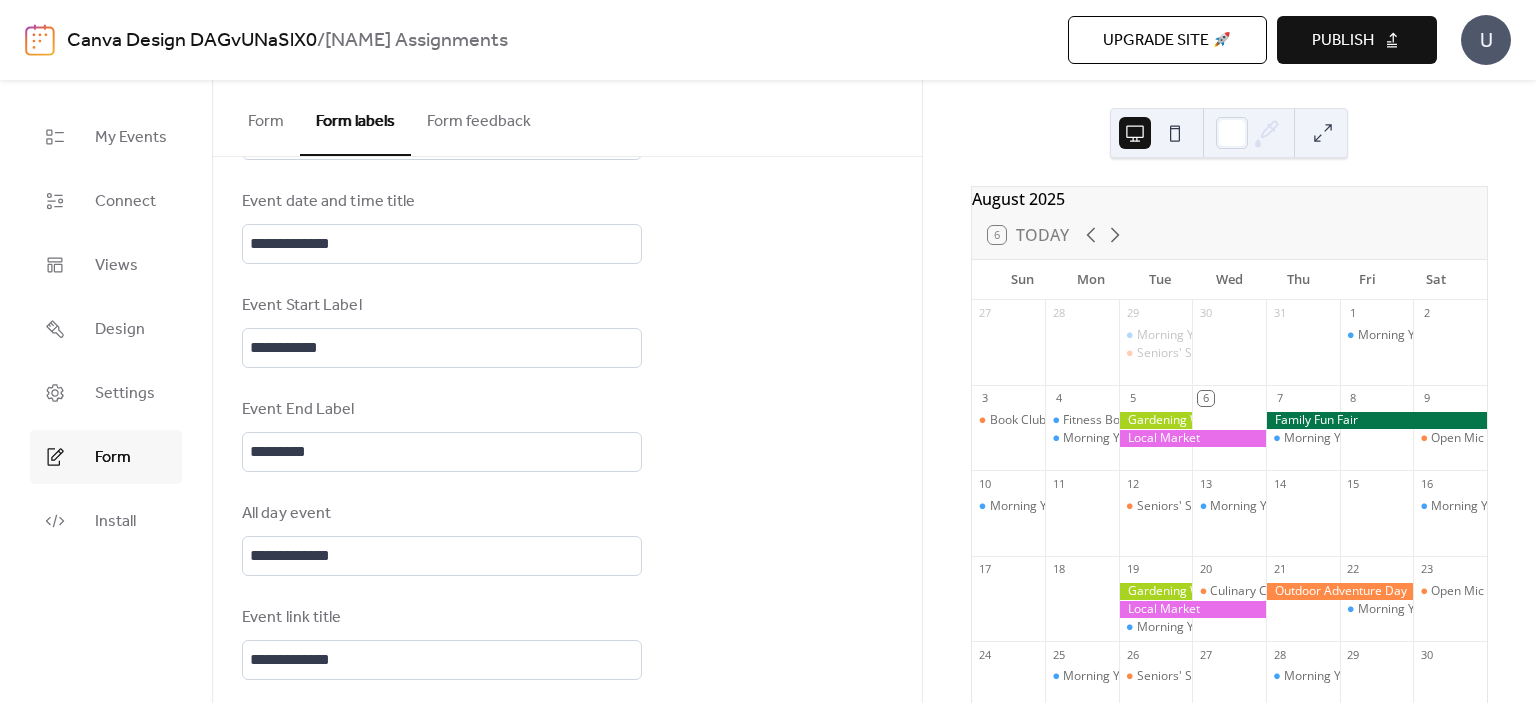 scroll, scrollTop: 966, scrollLeft: 0, axis: vertical 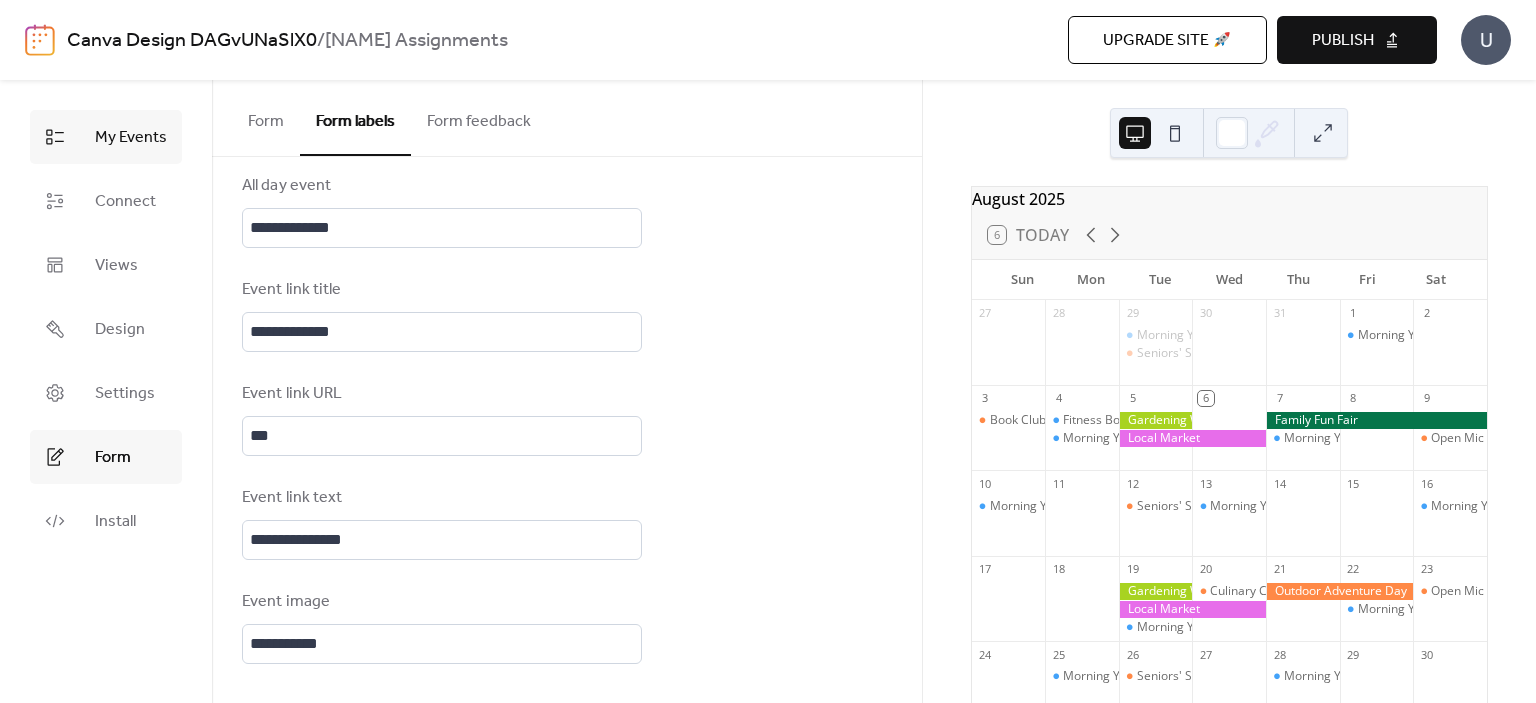 click on "My Events" at bounding box center [131, 138] 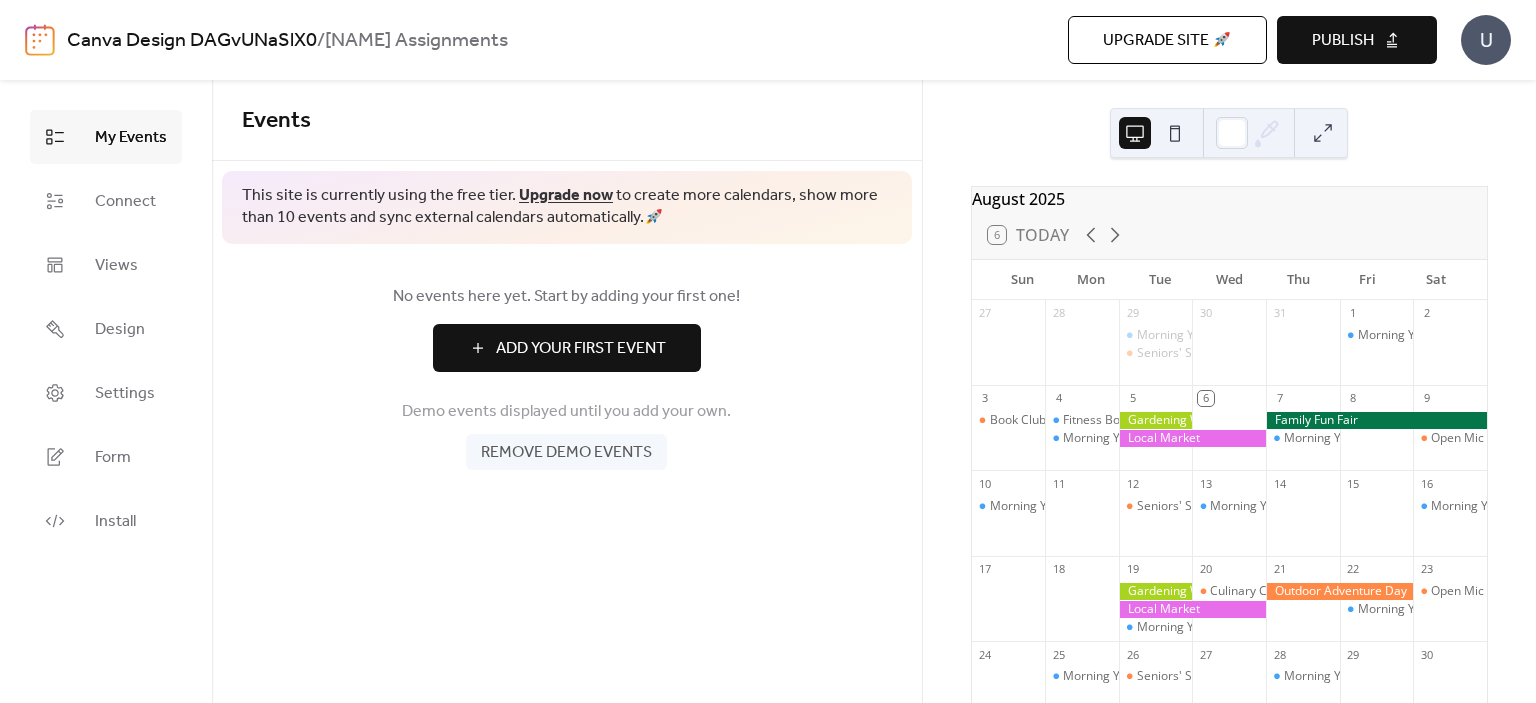 click on "Remove demo events" at bounding box center [566, 453] 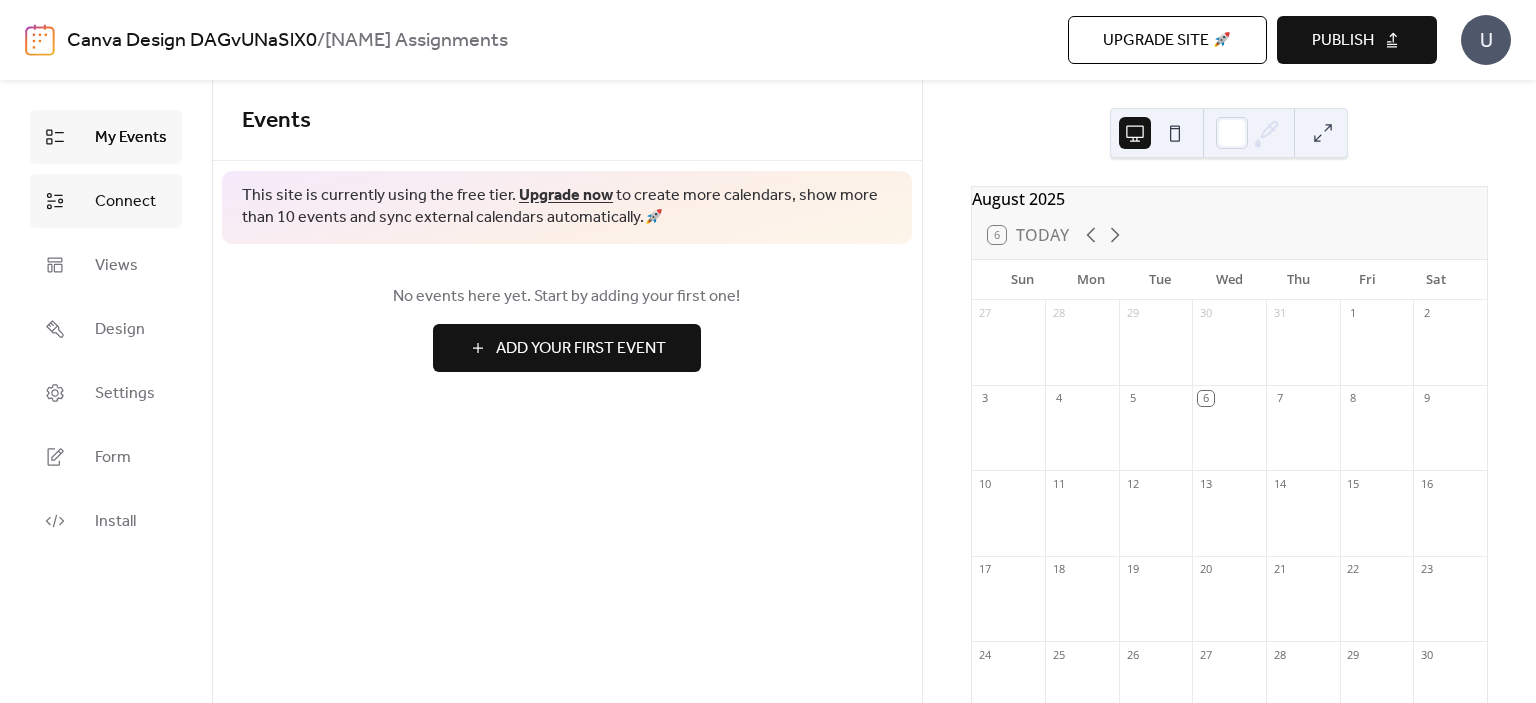 click on "Connect" at bounding box center (125, 202) 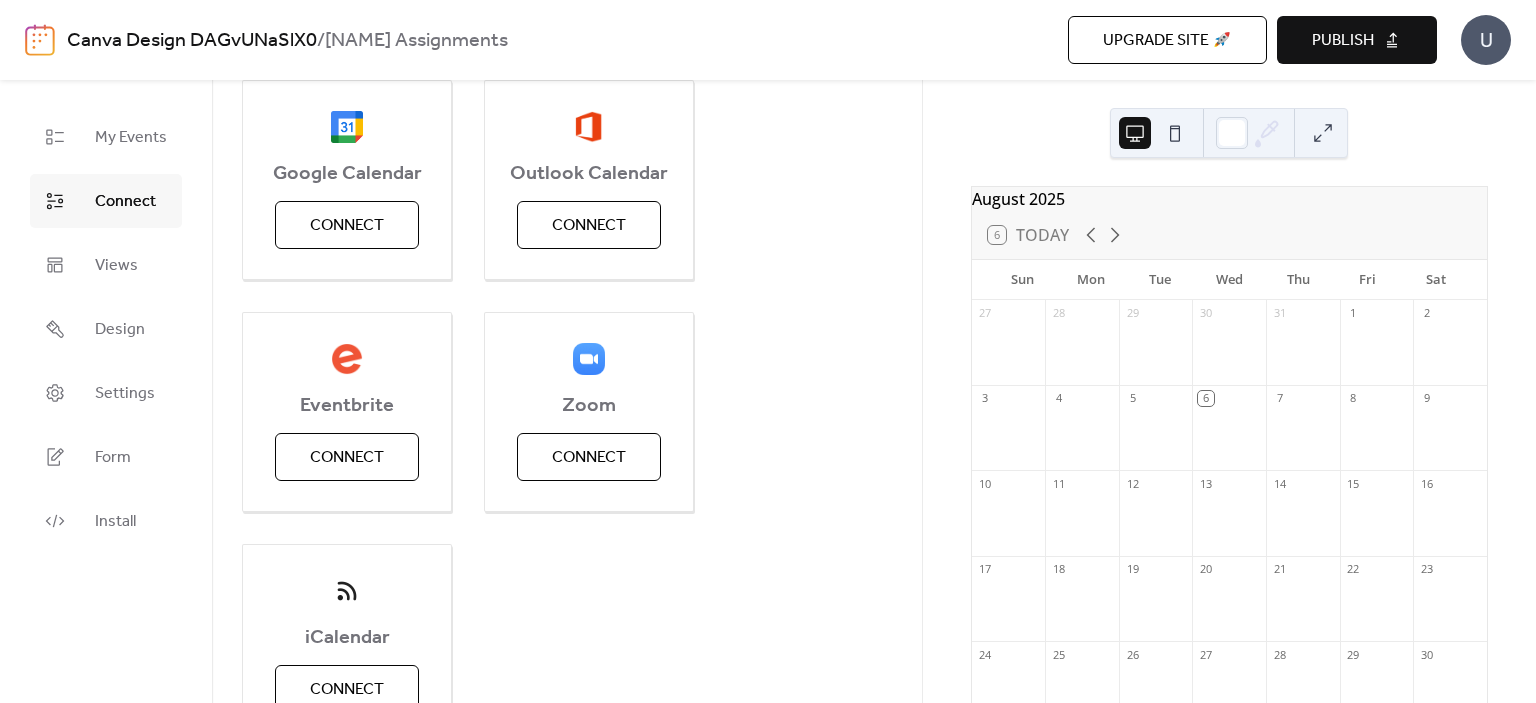 scroll, scrollTop: 0, scrollLeft: 0, axis: both 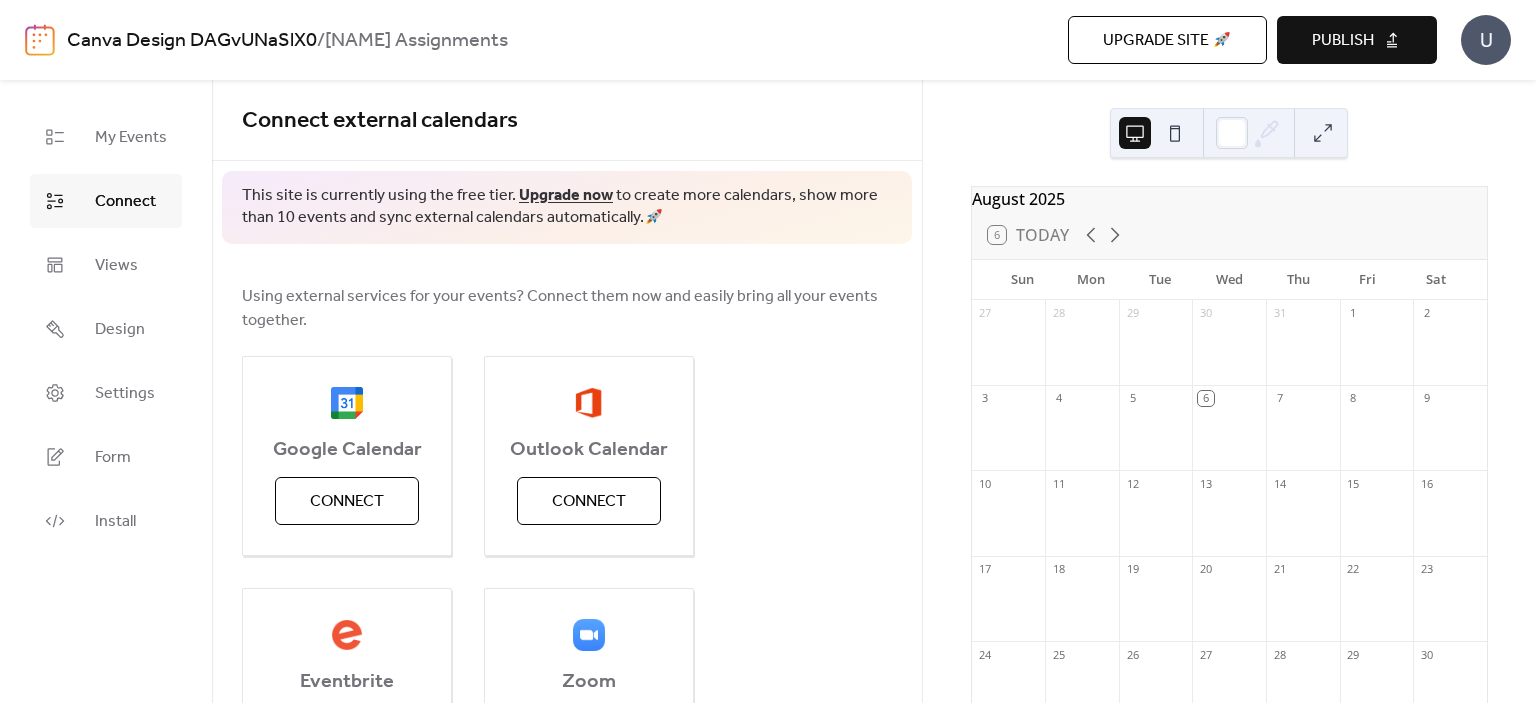 click on "Canva Design DAGvUNaSlX0" at bounding box center [192, 41] 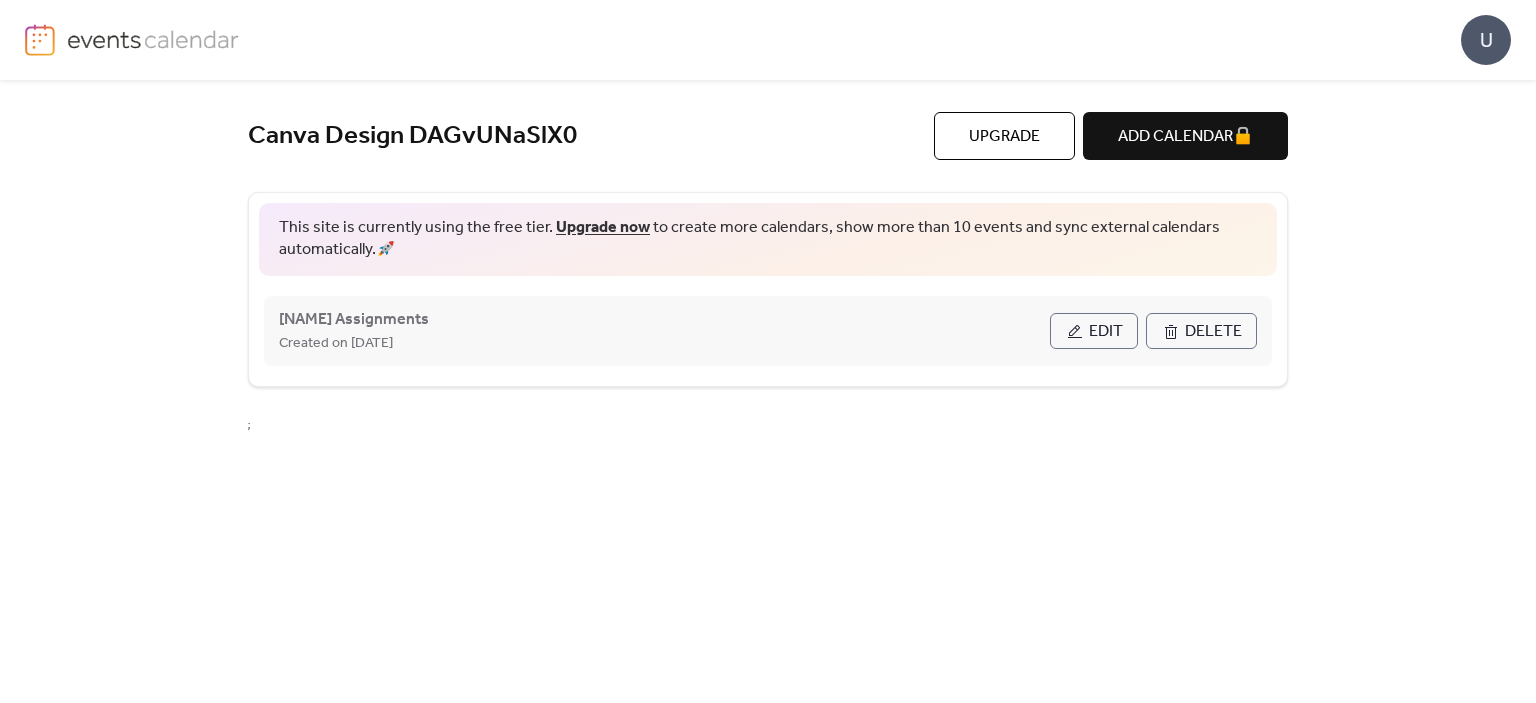 click on "Edit" at bounding box center (1106, 332) 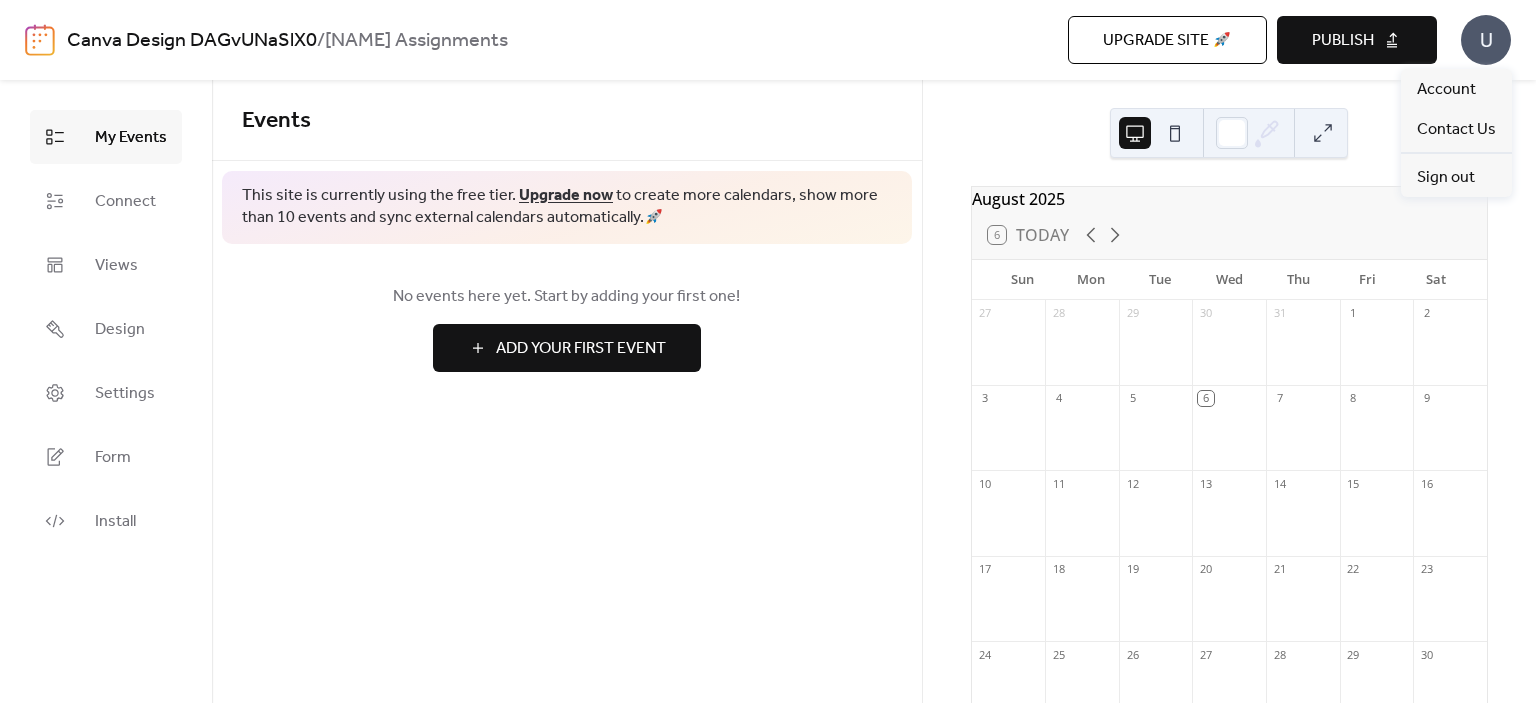 click on "U" at bounding box center [1486, 40] 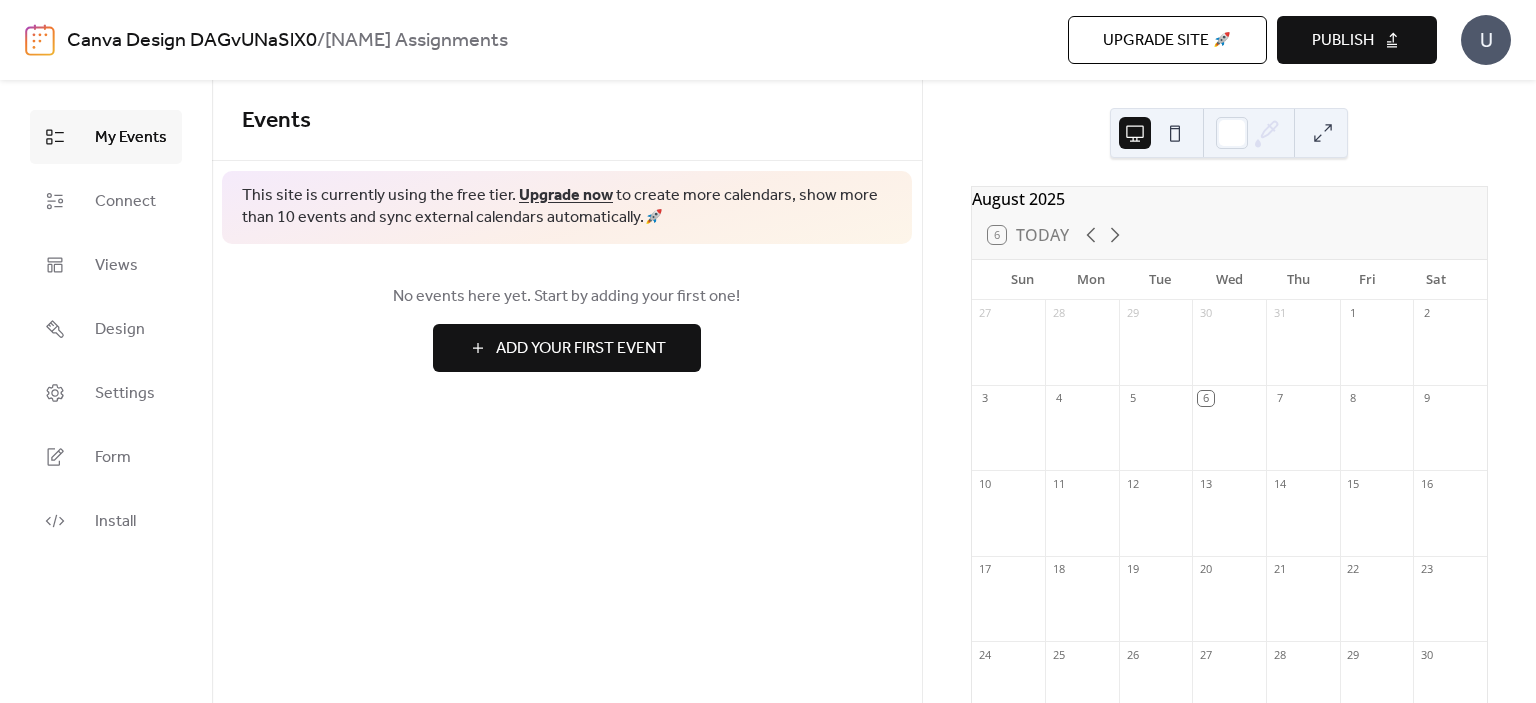 click at bounding box center [1175, 133] 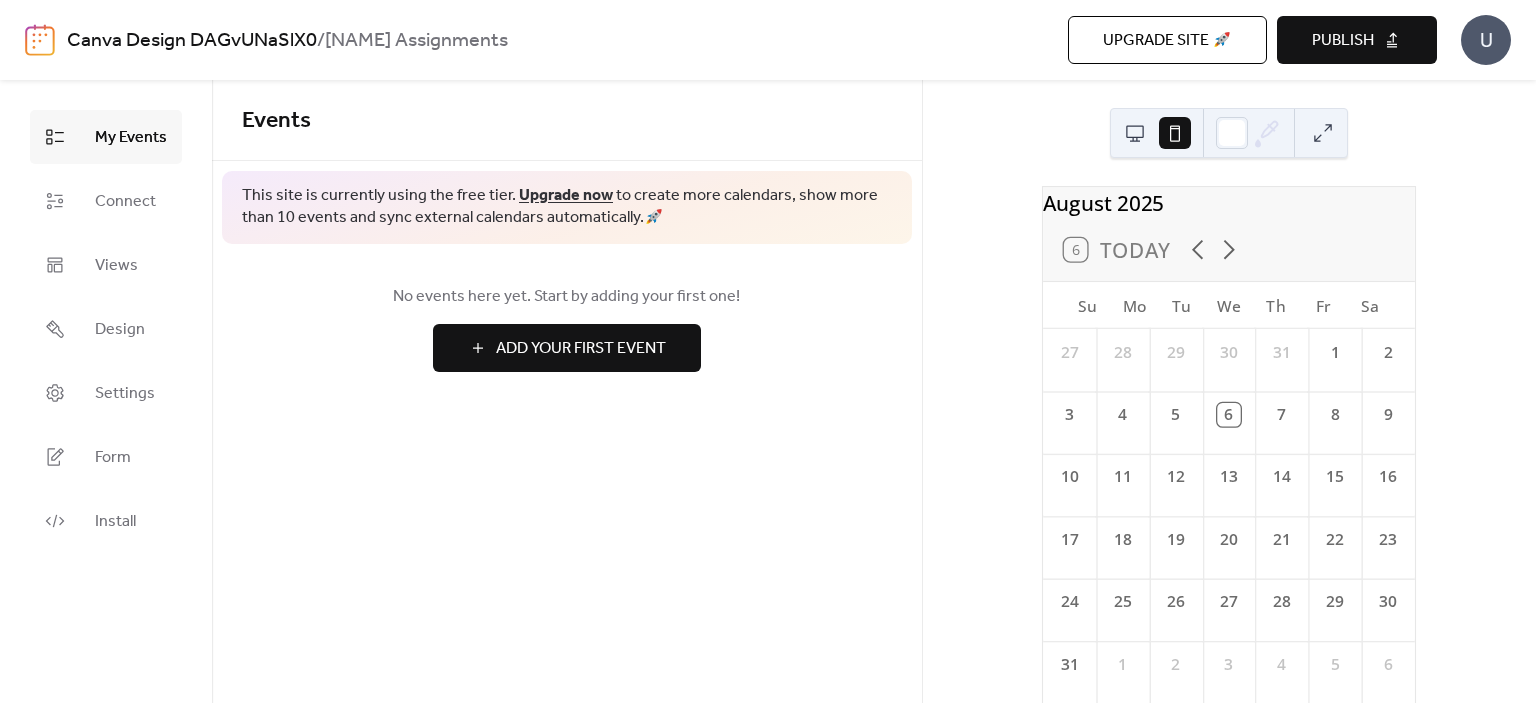 click at bounding box center [1155, 133] 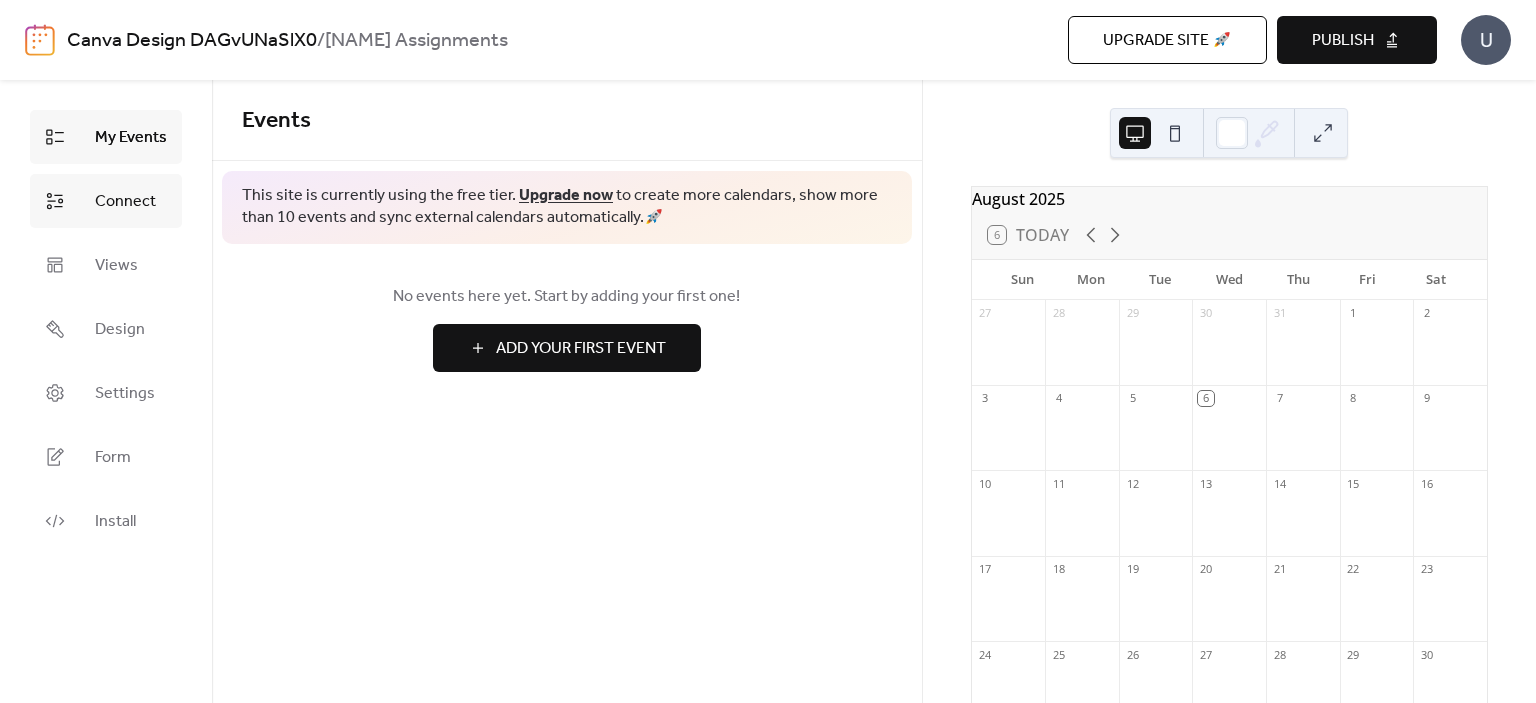 click on "Connect" at bounding box center [125, 202] 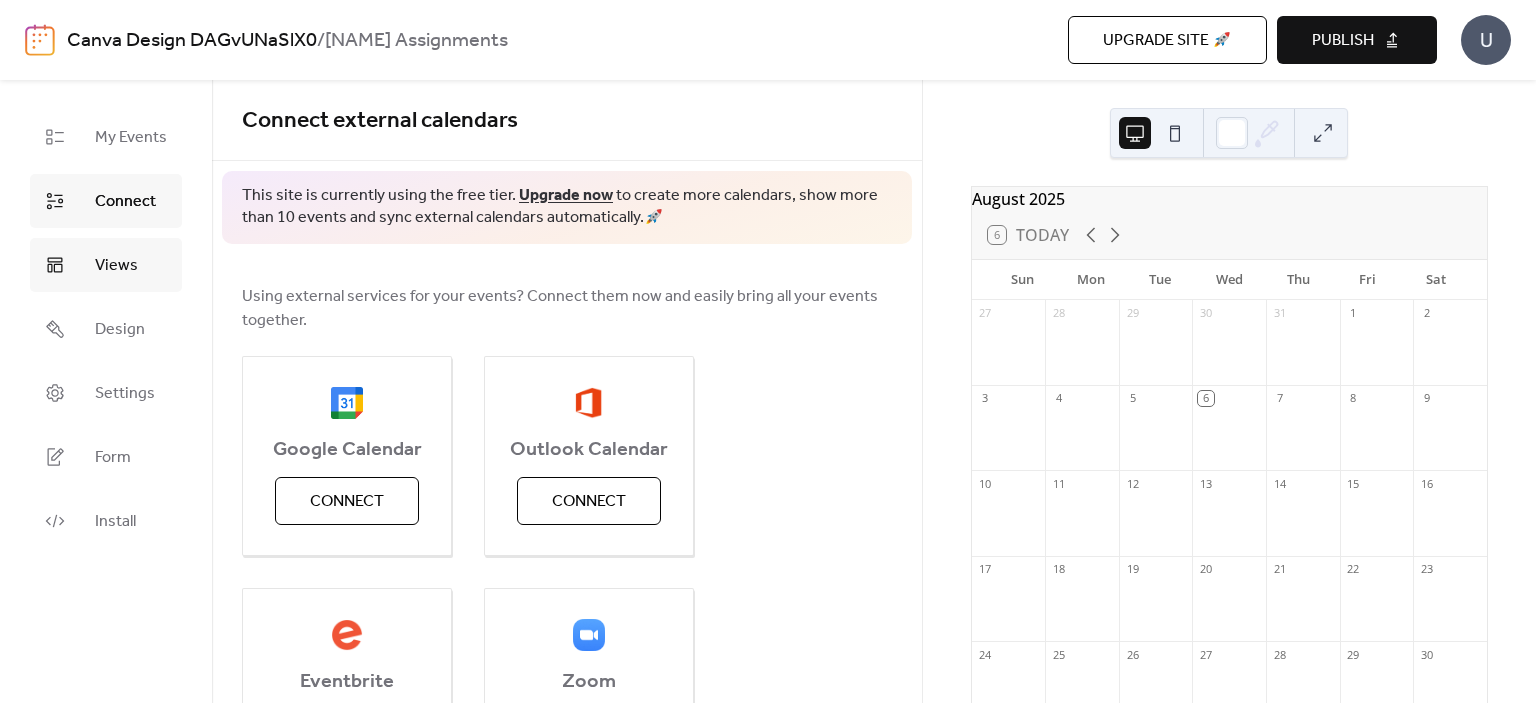 click on "Views" at bounding box center (116, 266) 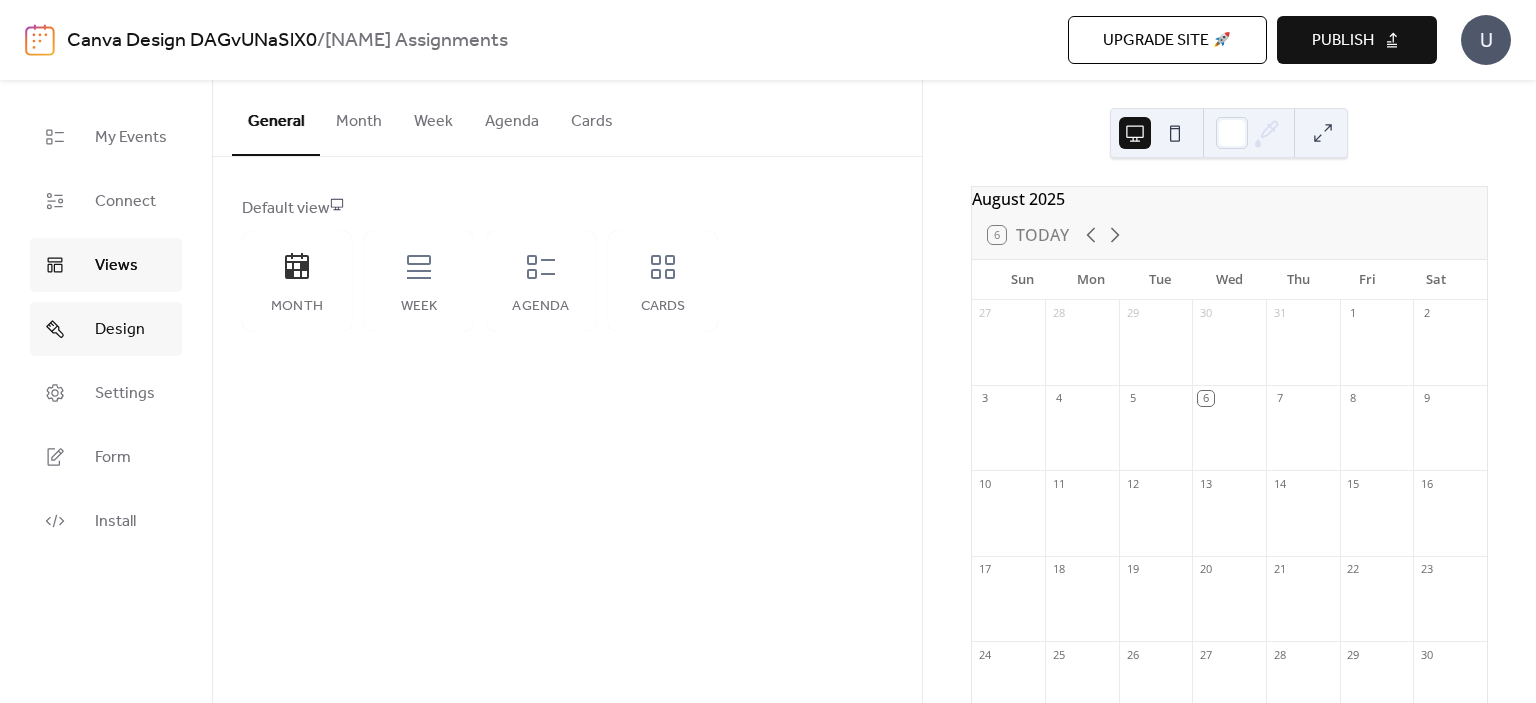 click on "Design" at bounding box center [106, 329] 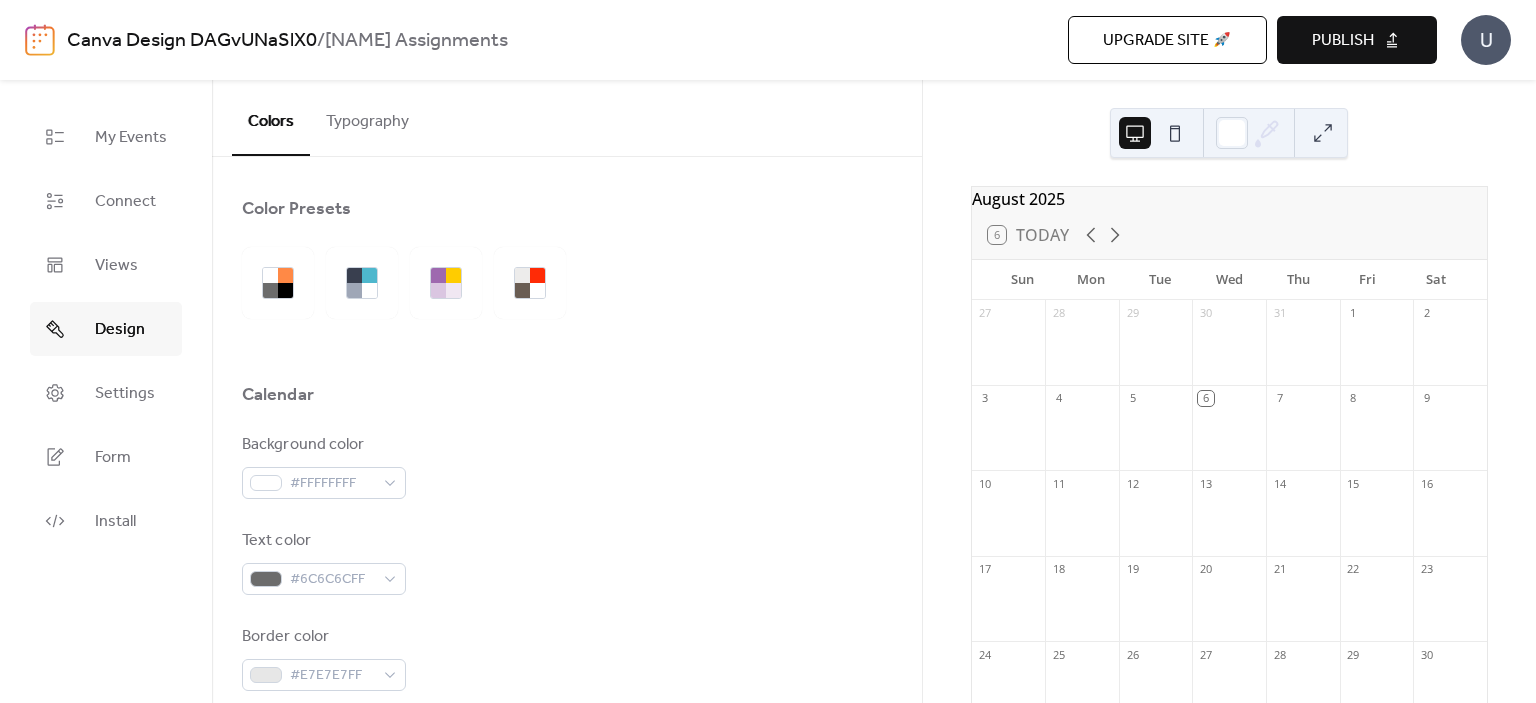 click on "Typography" at bounding box center (367, 117) 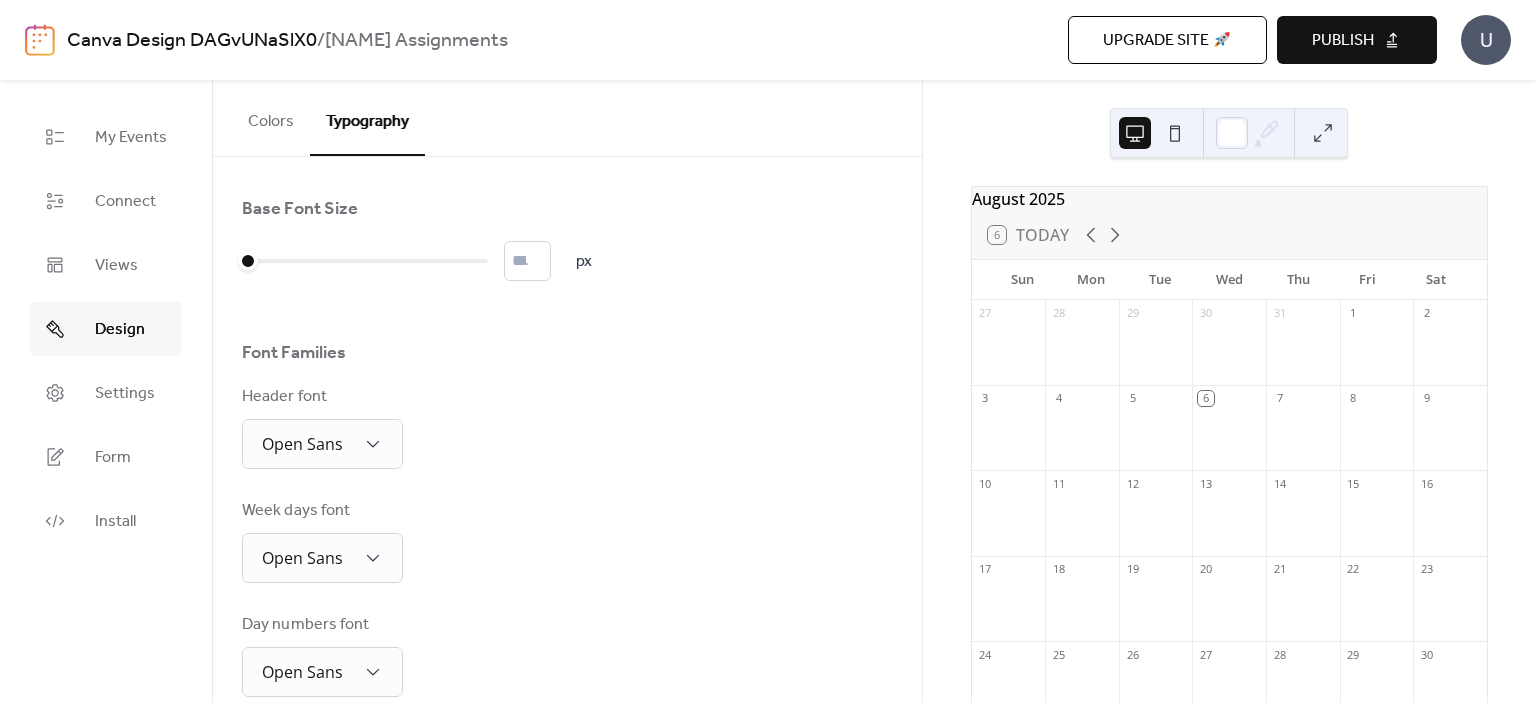 click on "Colors" at bounding box center (271, 117) 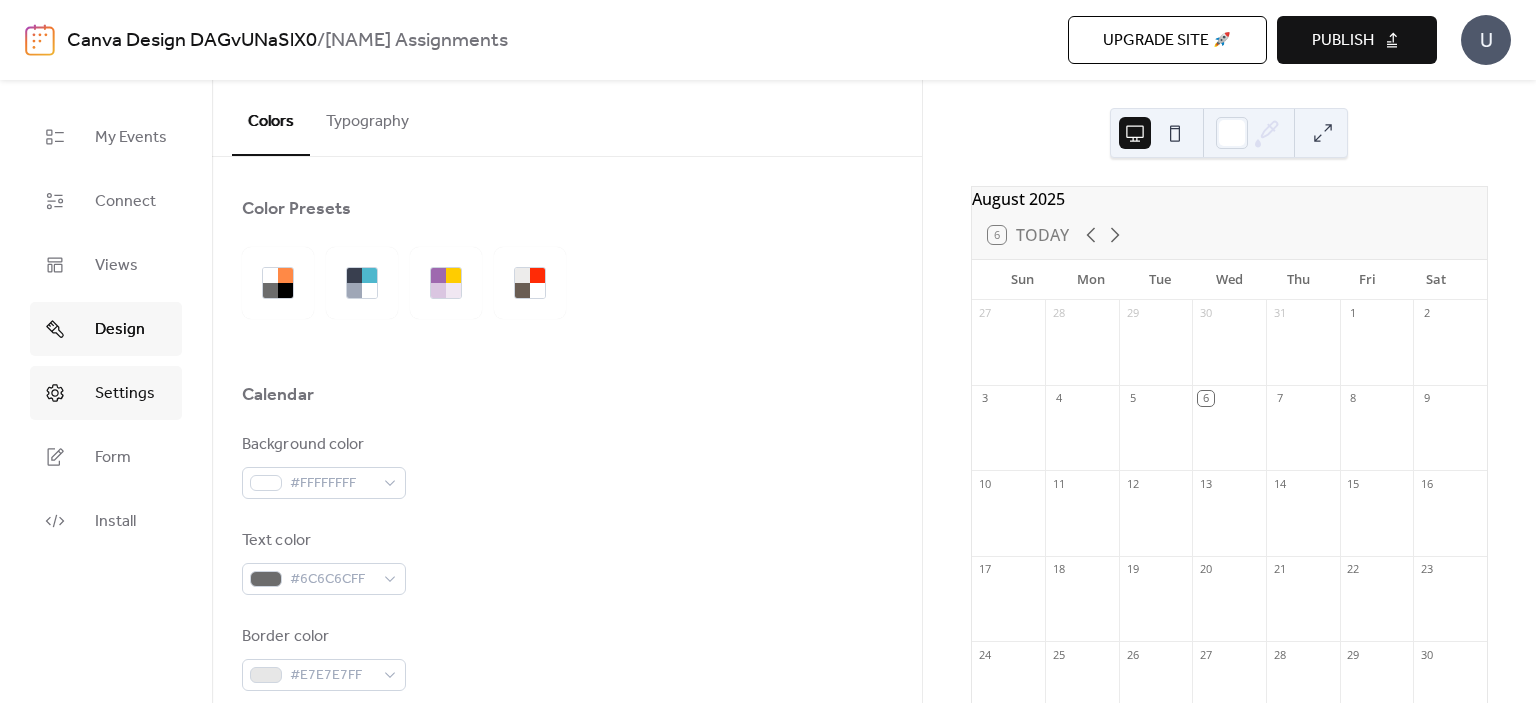click on "Settings" at bounding box center (125, 394) 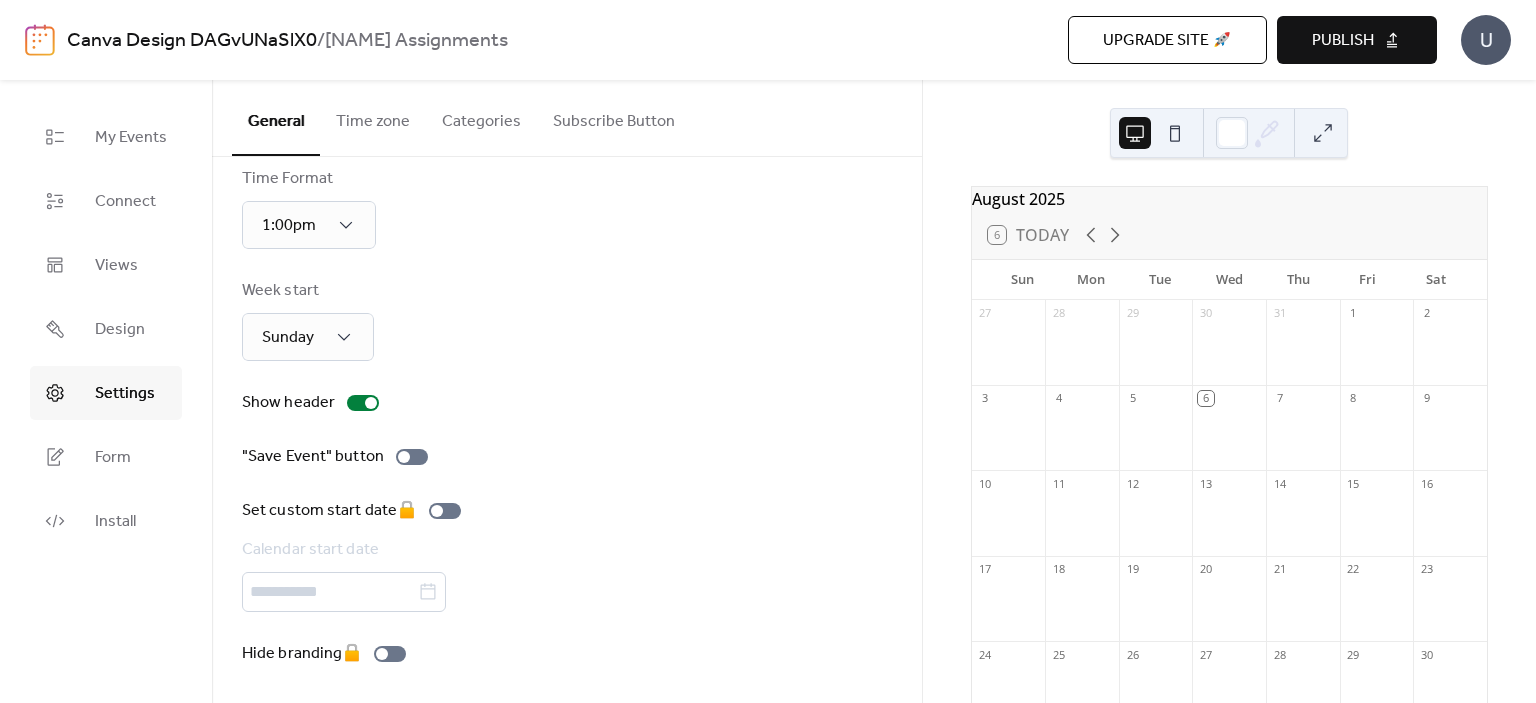 scroll, scrollTop: 144, scrollLeft: 0, axis: vertical 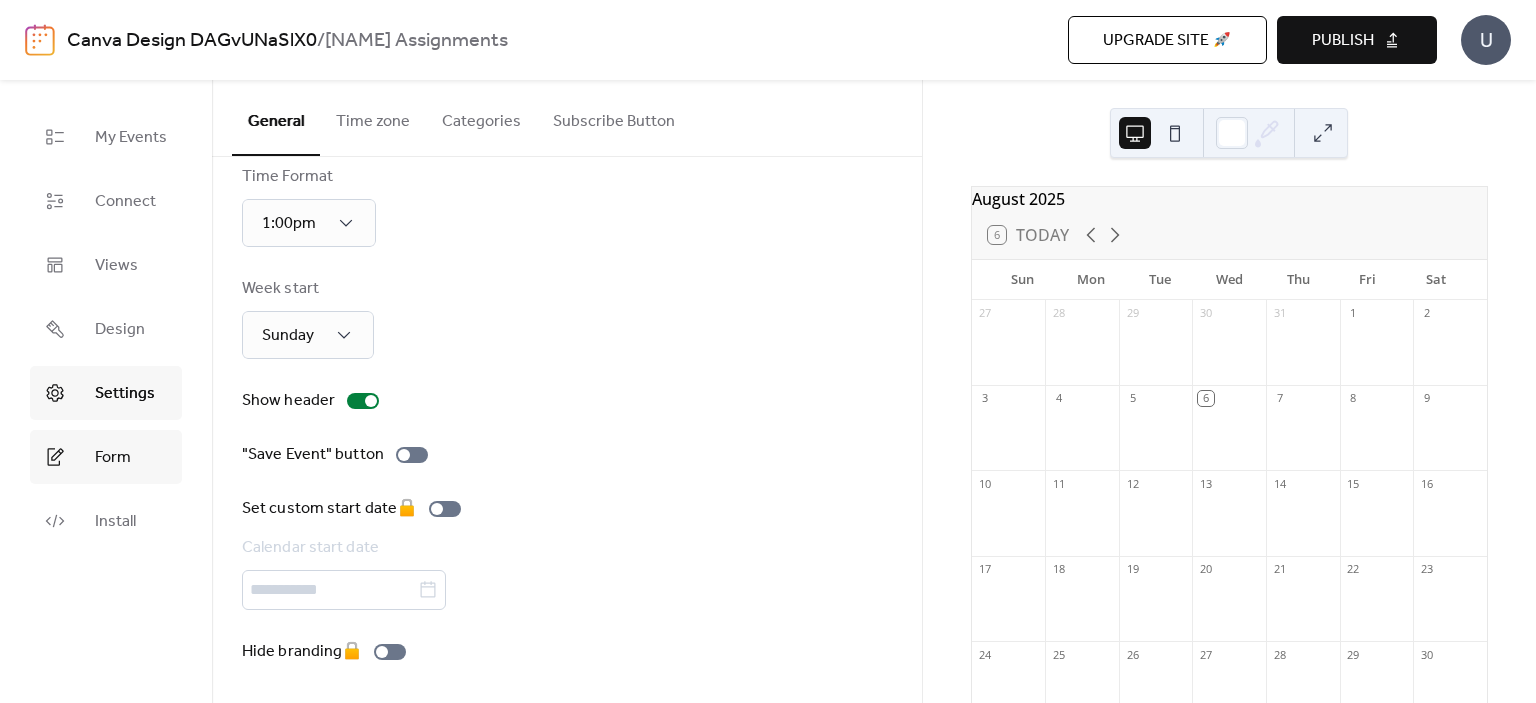 click on "Form" at bounding box center [106, 457] 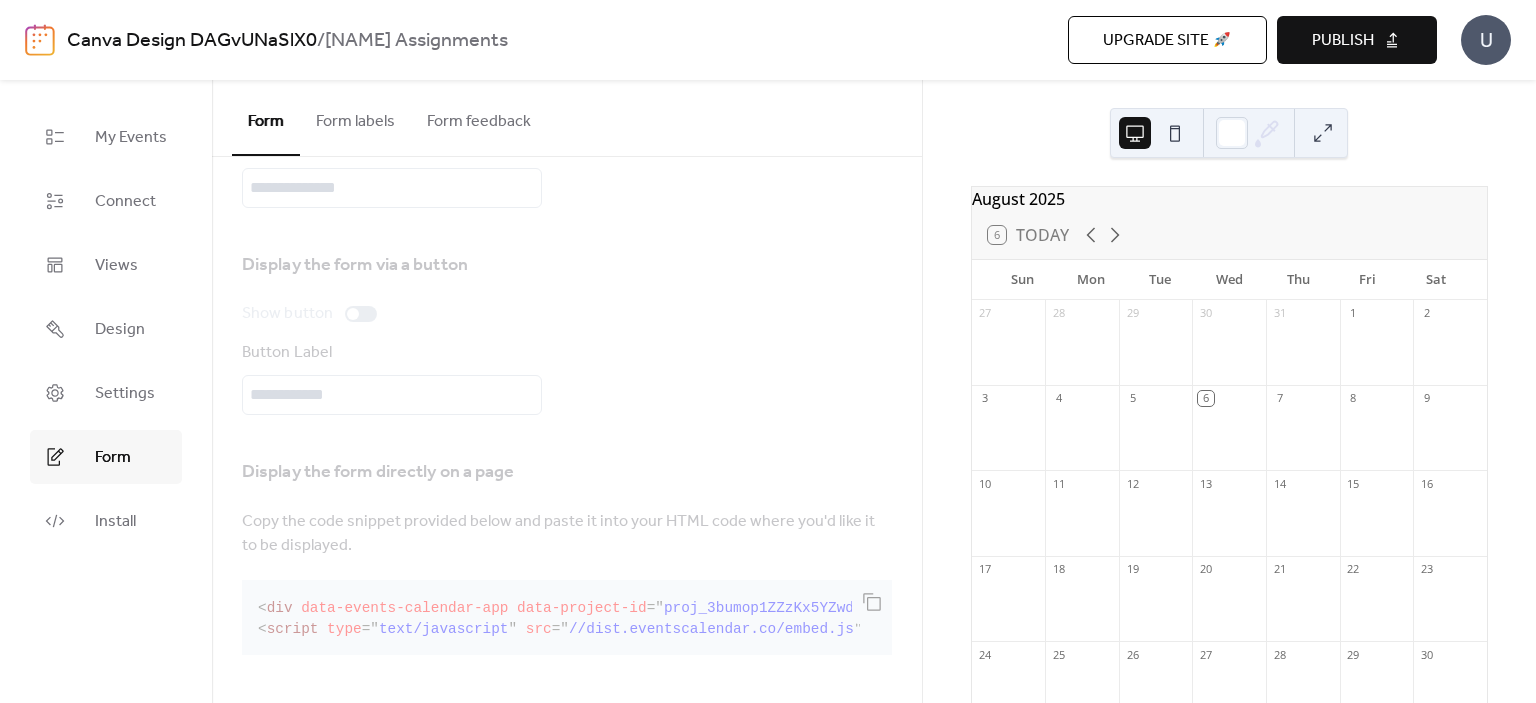 scroll, scrollTop: 0, scrollLeft: 0, axis: both 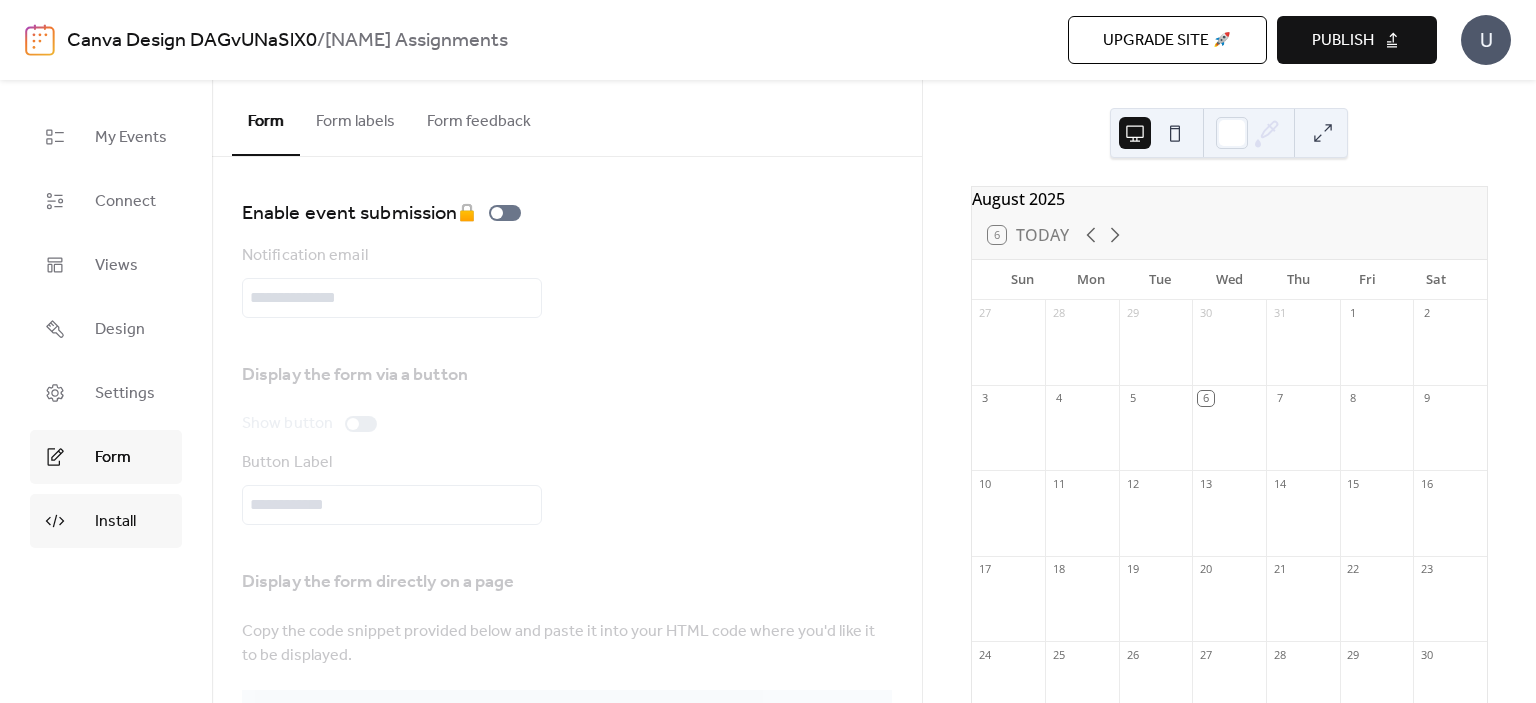 click on "Install" at bounding box center [115, 522] 